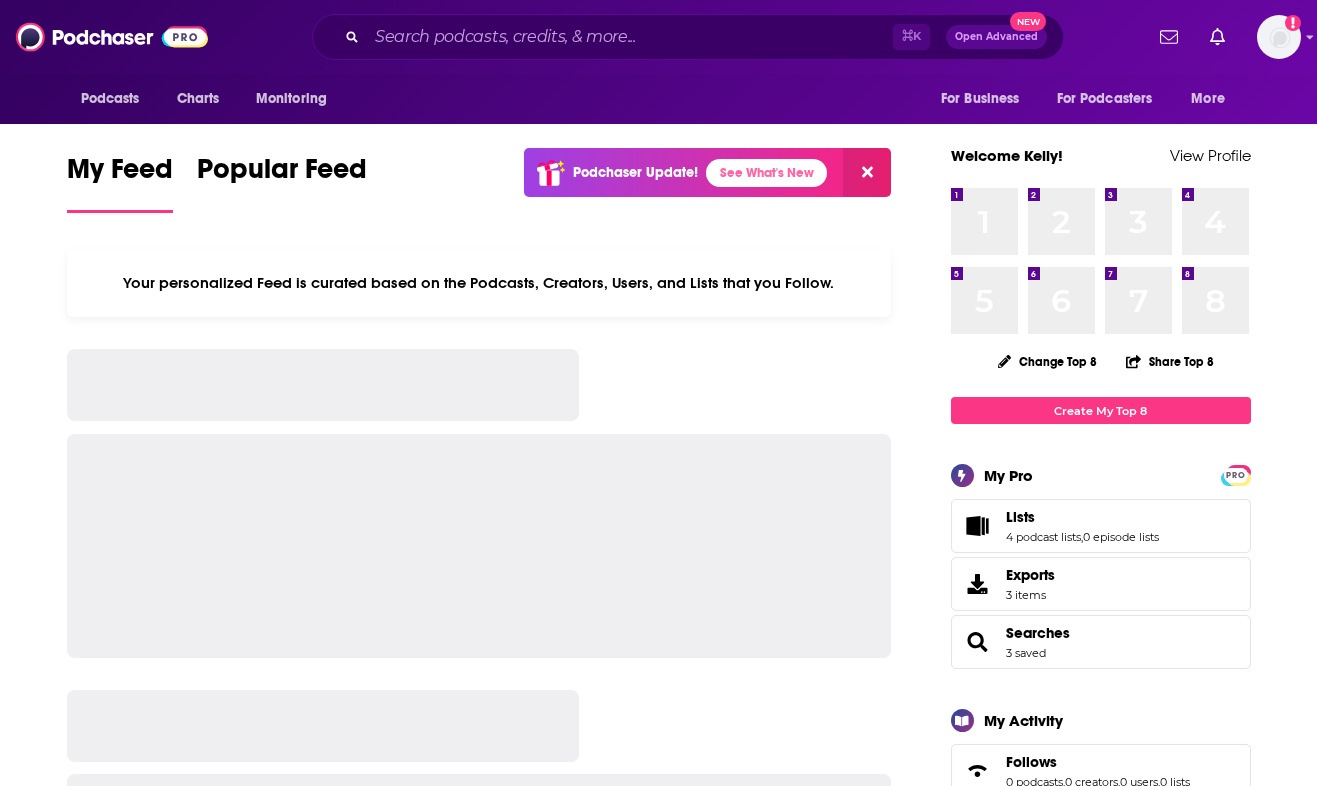 scroll, scrollTop: 0, scrollLeft: 0, axis: both 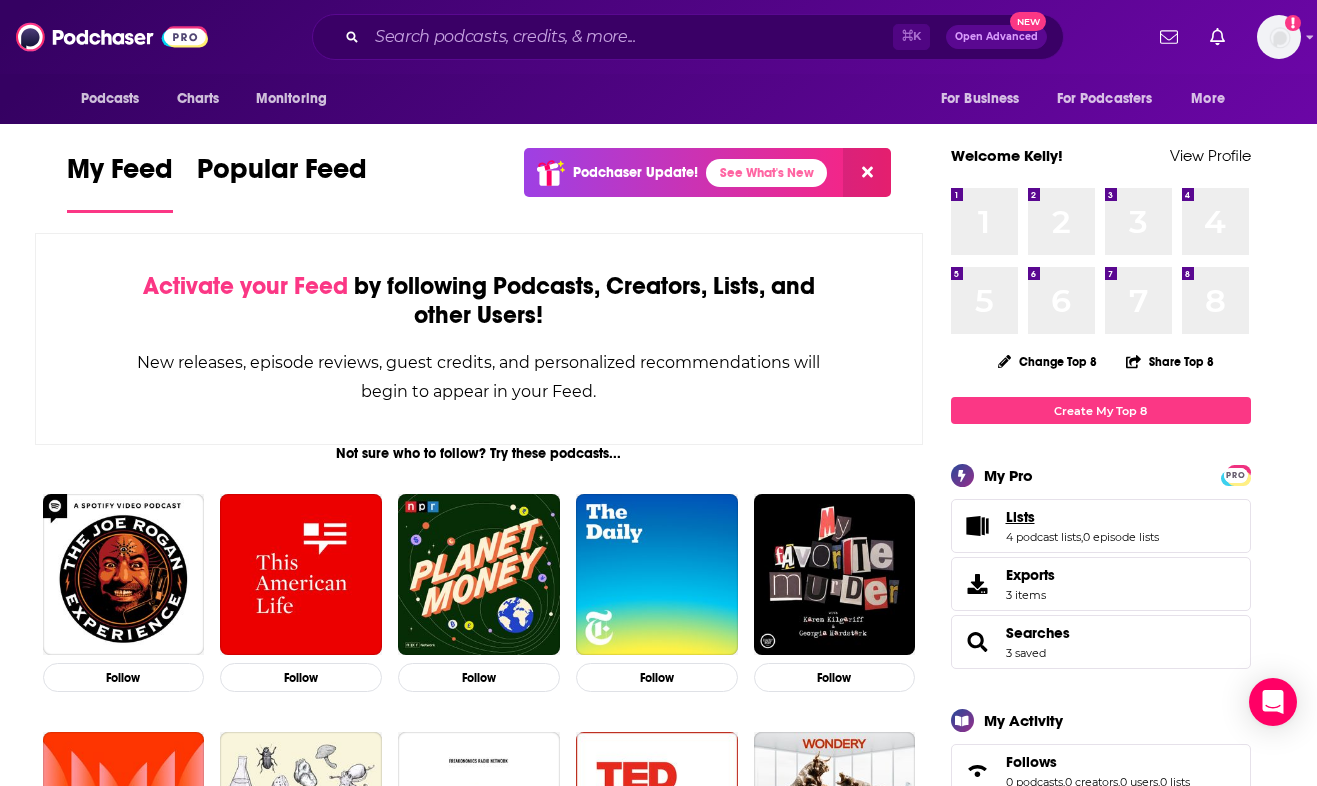 click on "Lists" at bounding box center (1082, 517) 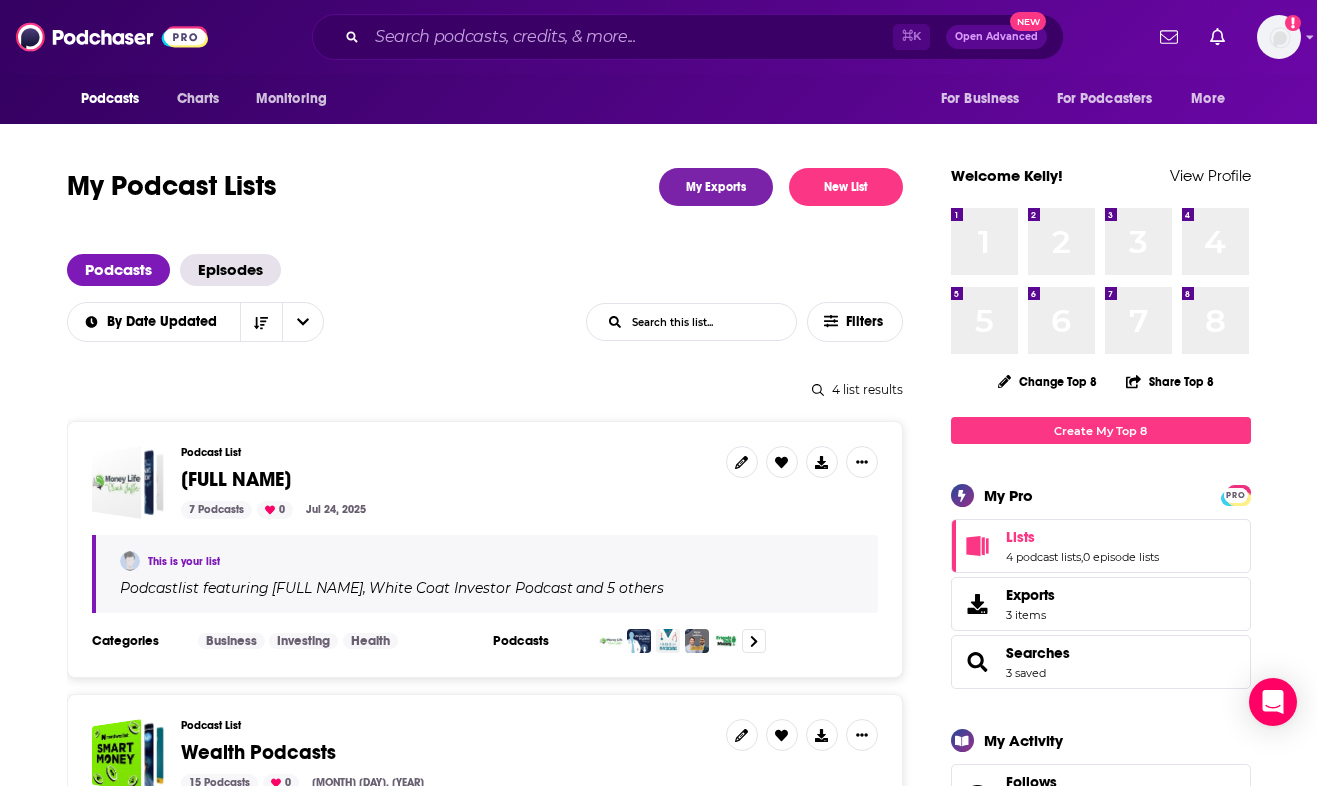 click on "[FULL NAME]" at bounding box center (236, 479) 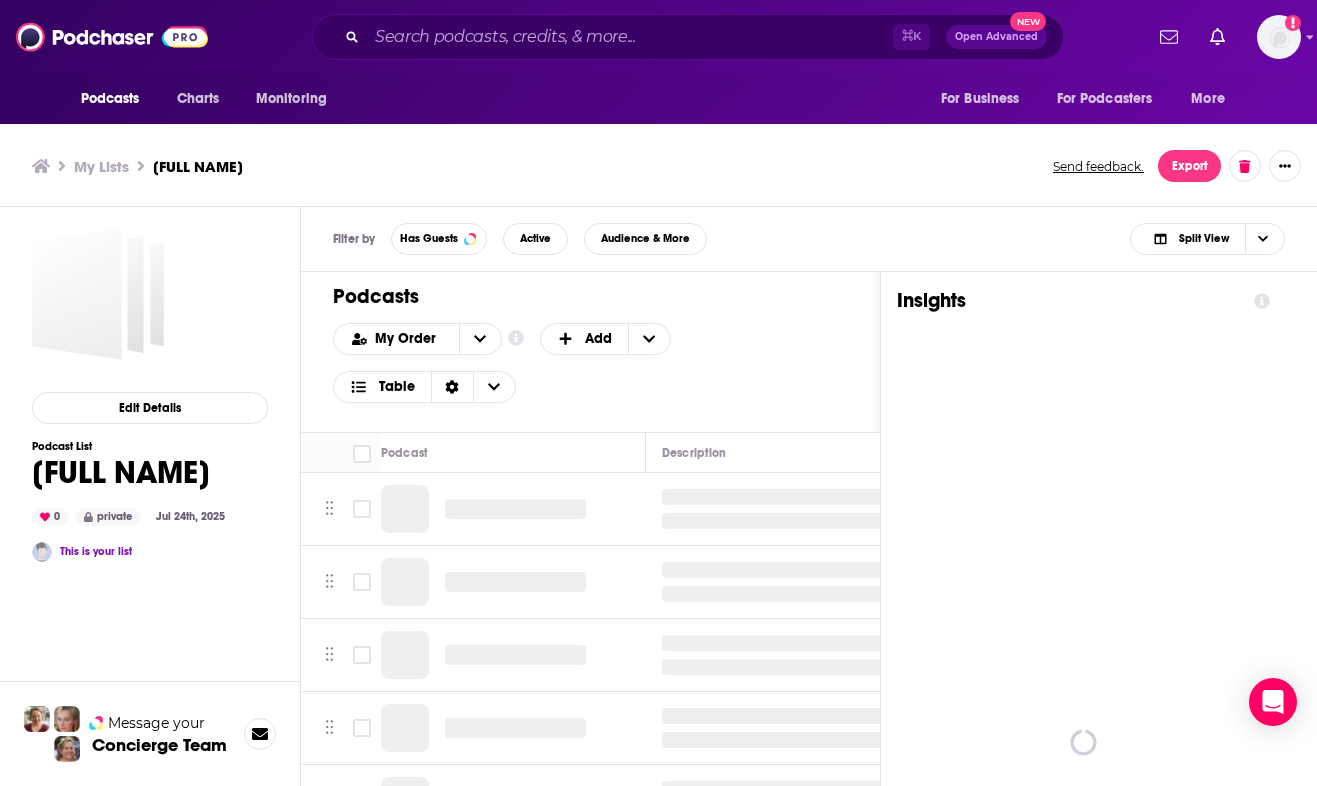 scroll, scrollTop: 6, scrollLeft: 0, axis: vertical 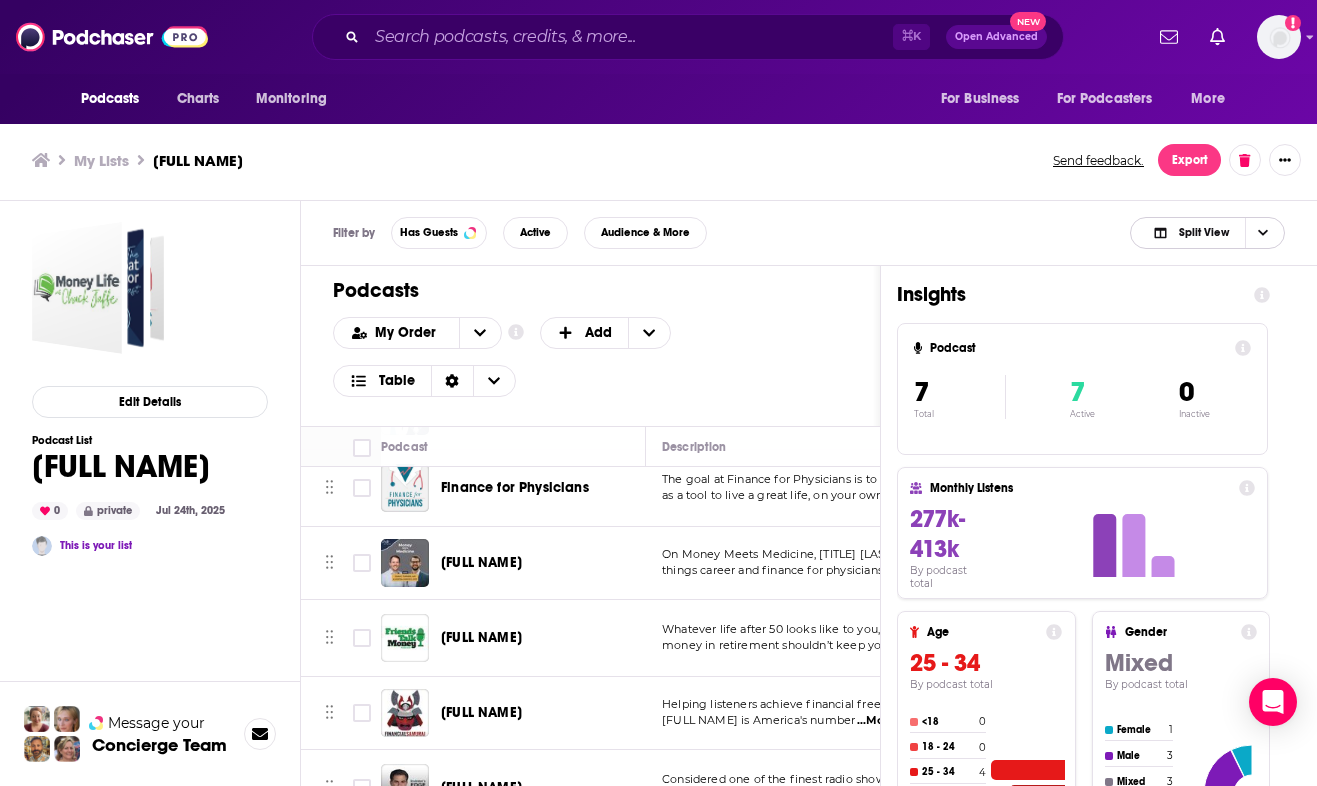 click on "Split View" at bounding box center [1191, 233] 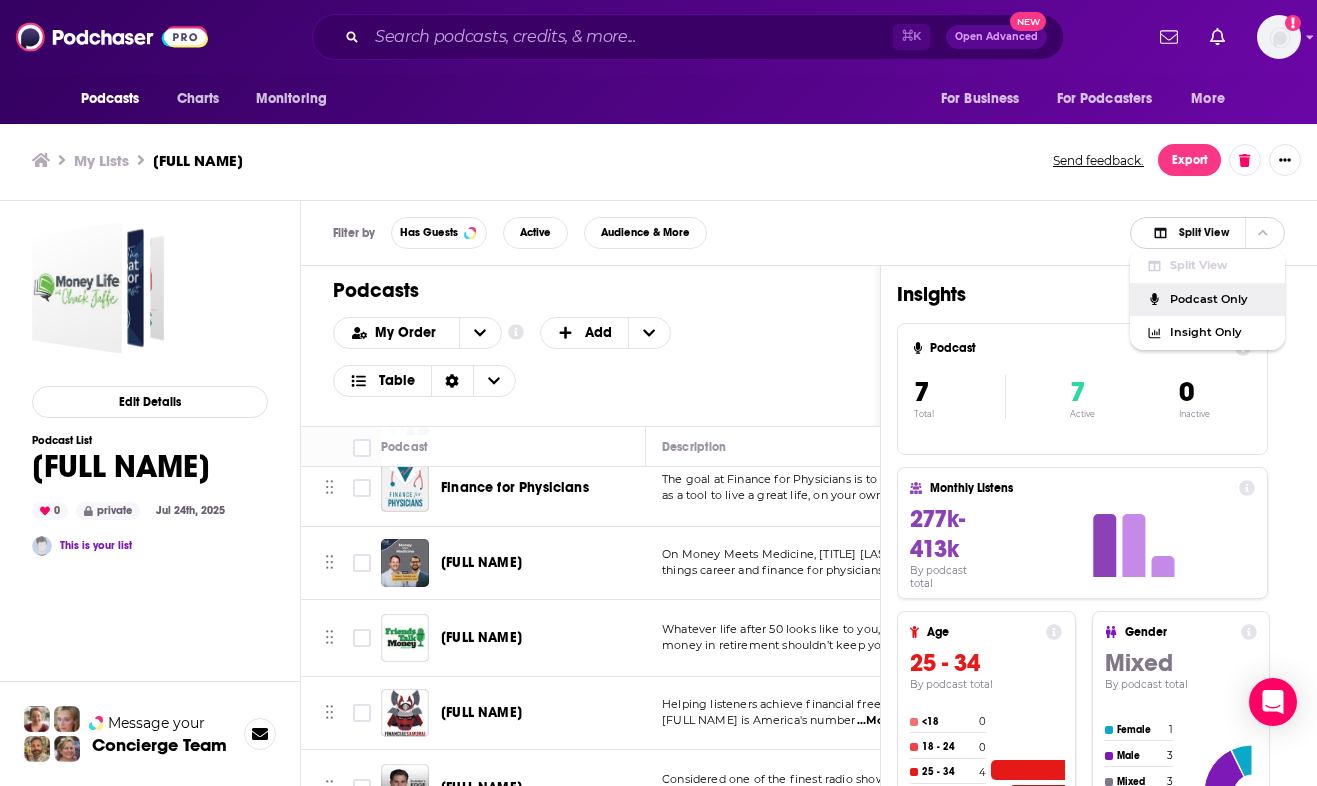 click on "Podcast Only" at bounding box center [1219, 299] 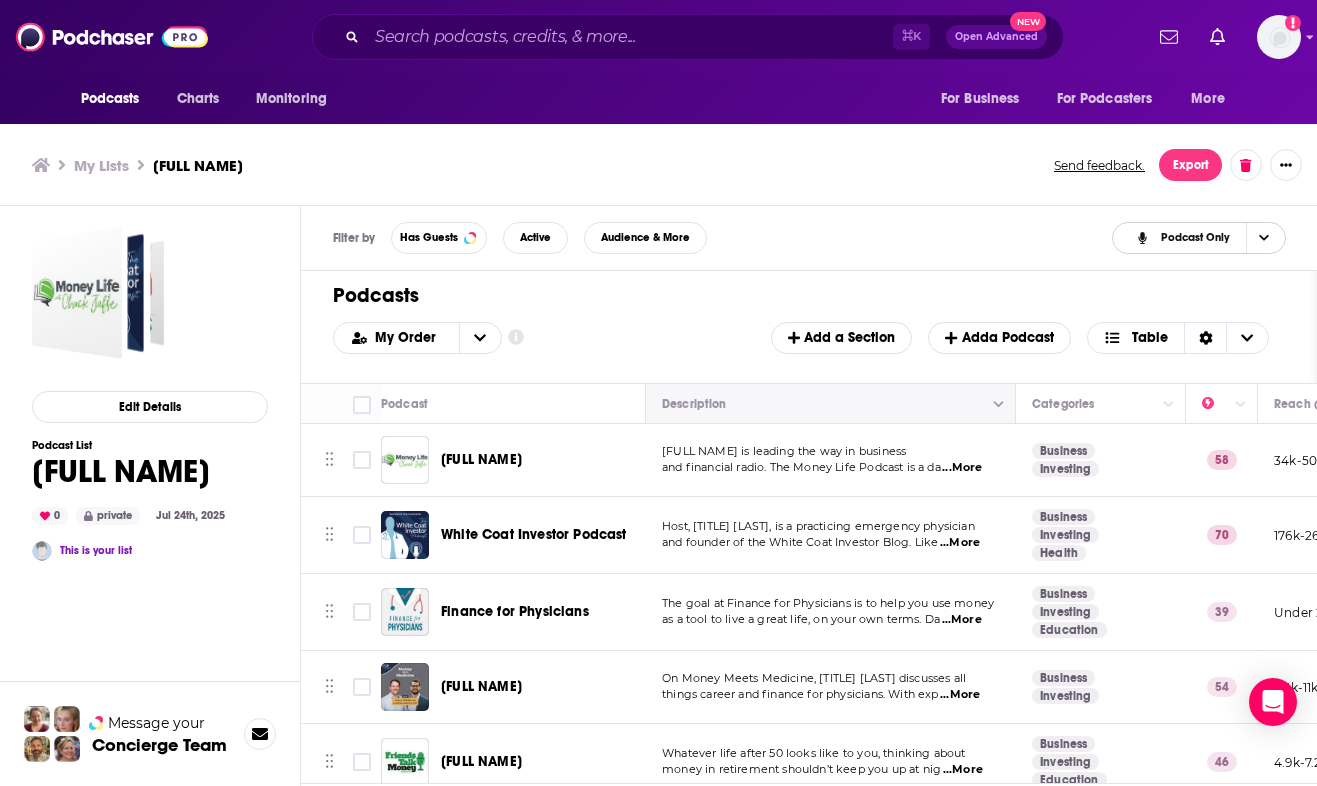 scroll, scrollTop: 2, scrollLeft: 0, axis: vertical 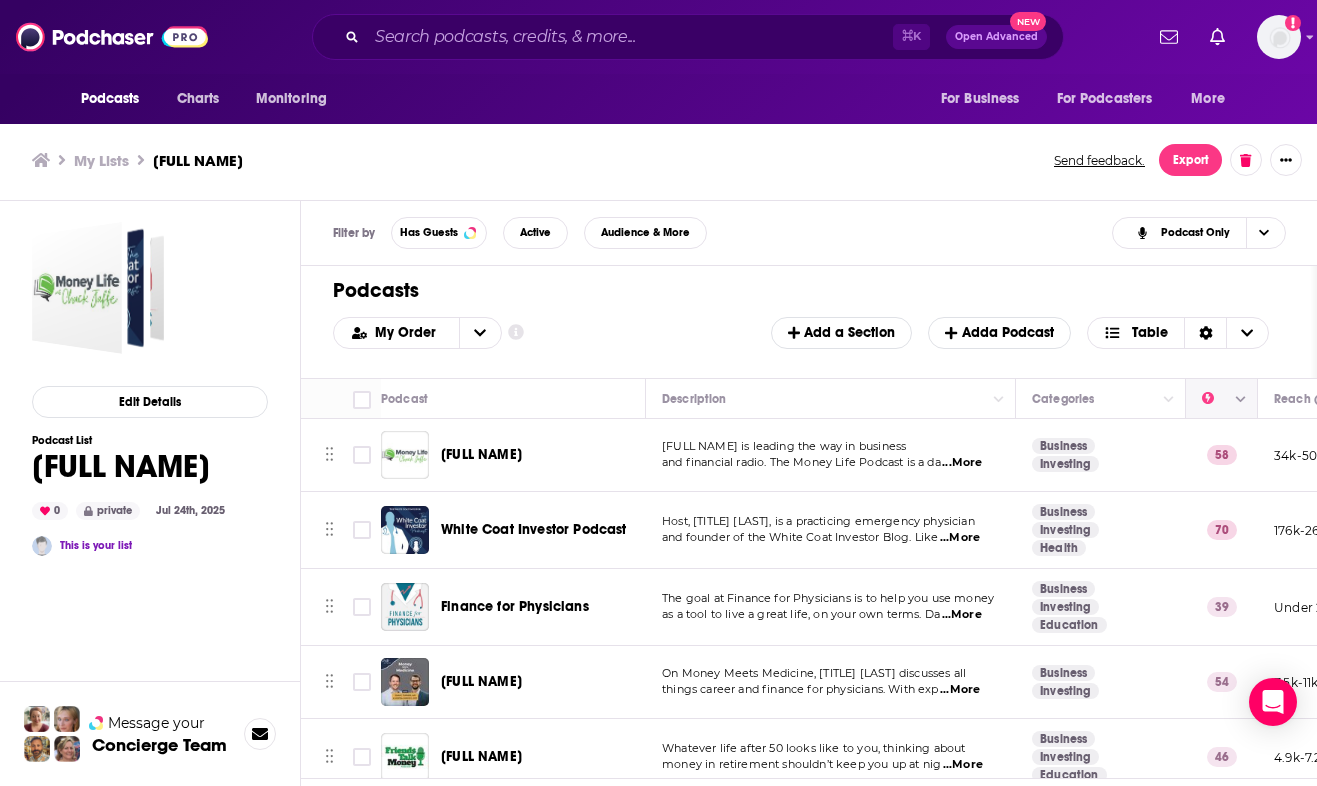 click 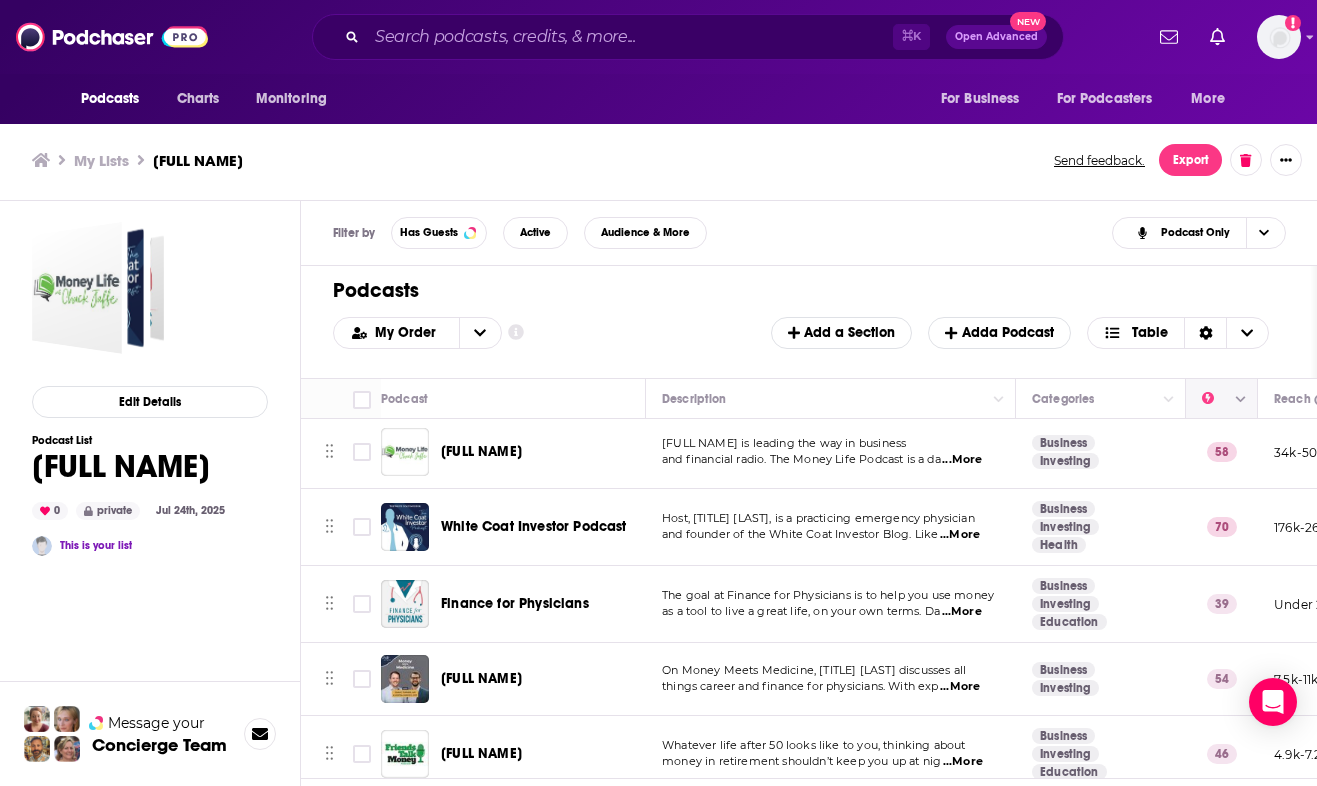 scroll, scrollTop: 0, scrollLeft: 0, axis: both 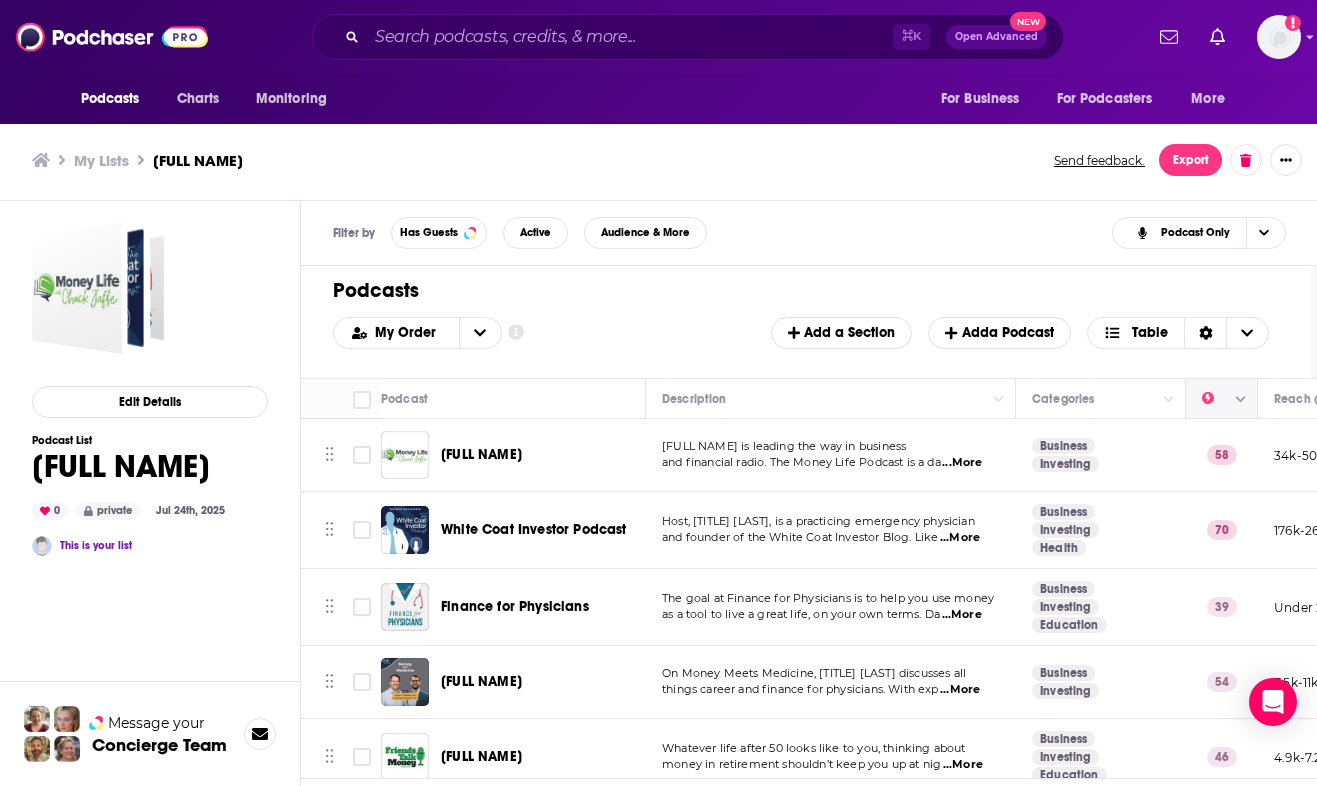 click at bounding box center (1219, 399) 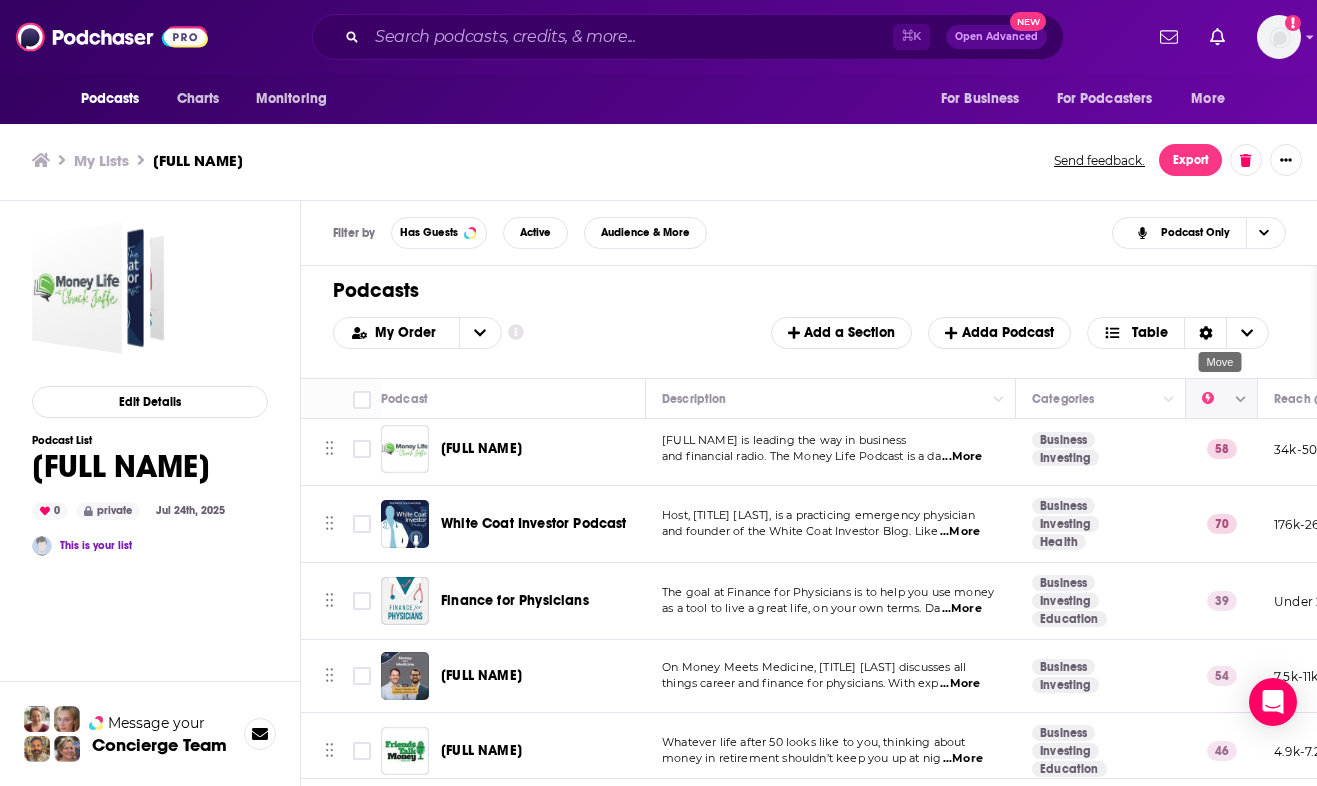 click at bounding box center [1219, 399] 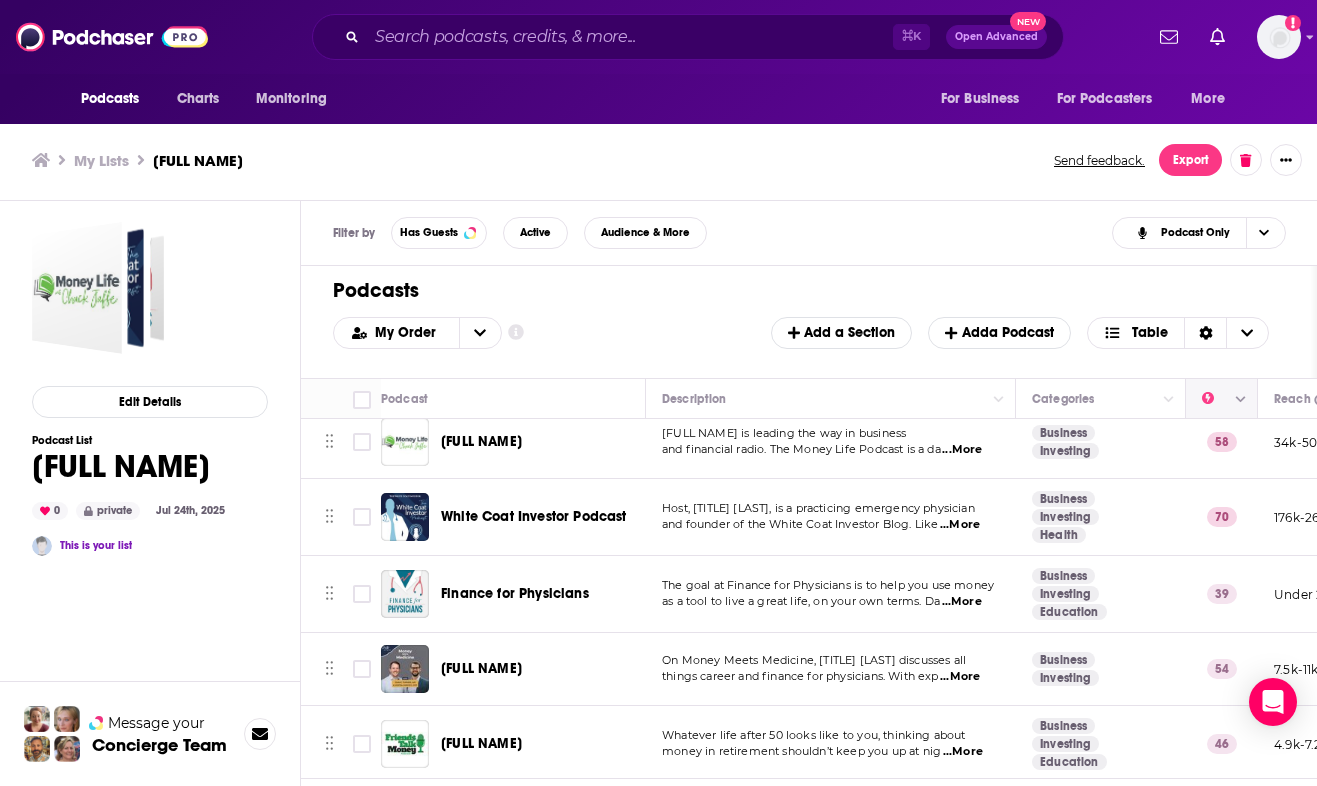 scroll, scrollTop: 5, scrollLeft: 0, axis: vertical 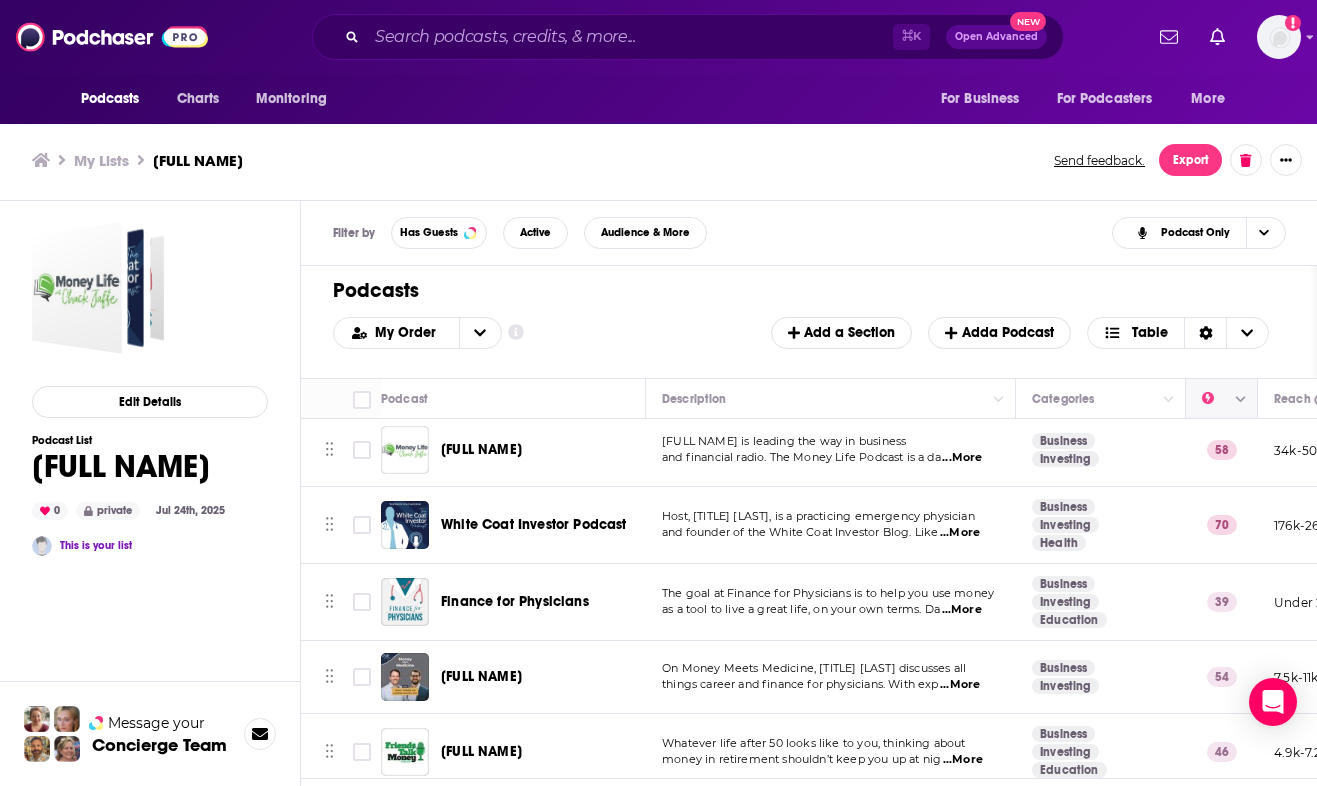 click at bounding box center (1241, 400) 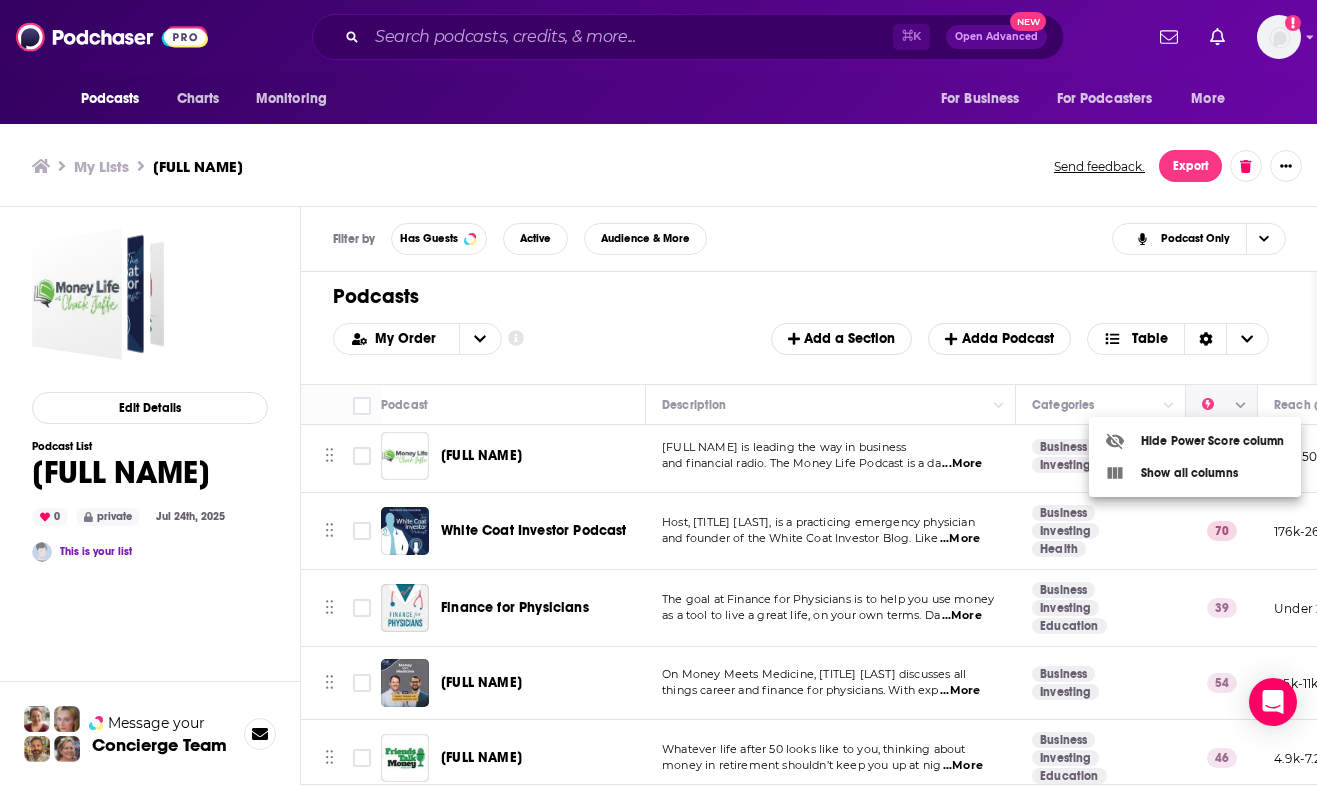 scroll, scrollTop: 0, scrollLeft: 0, axis: both 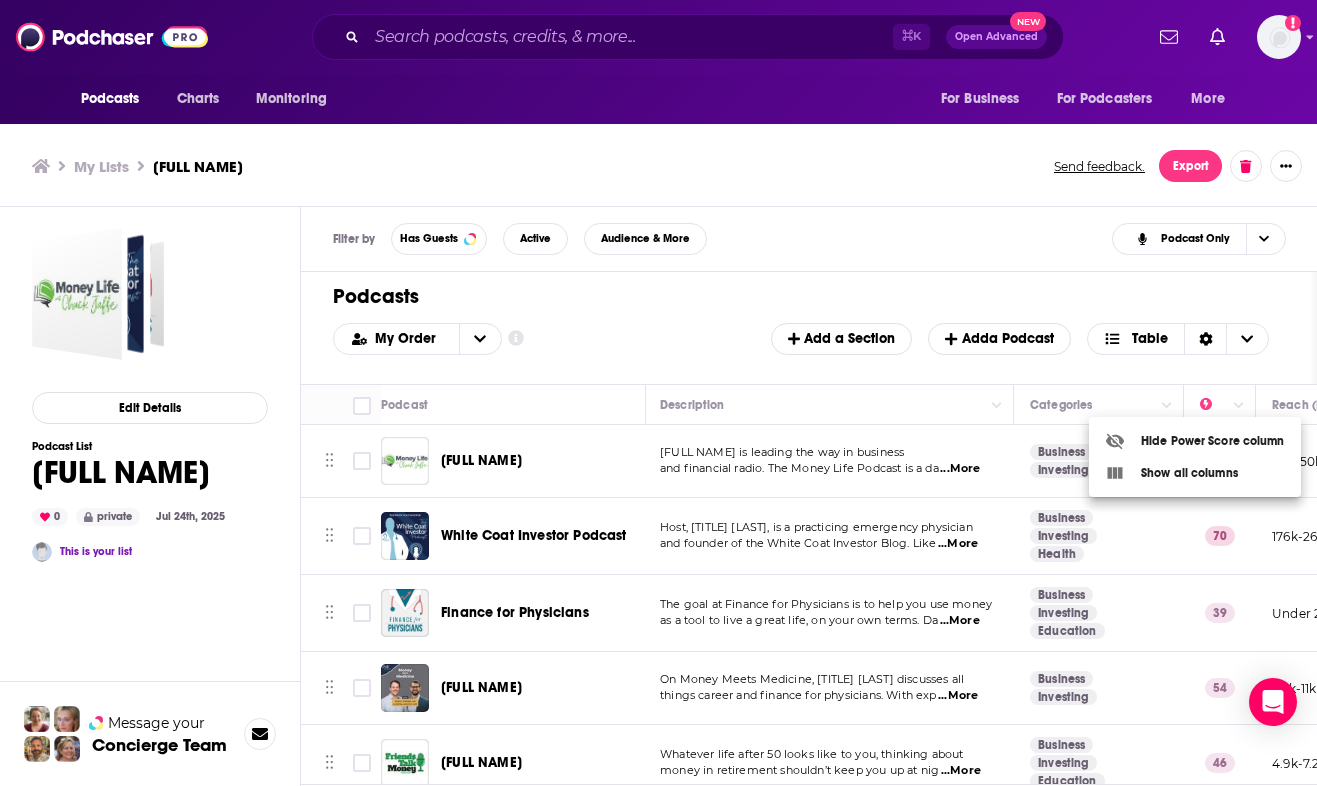 click at bounding box center [658, 393] 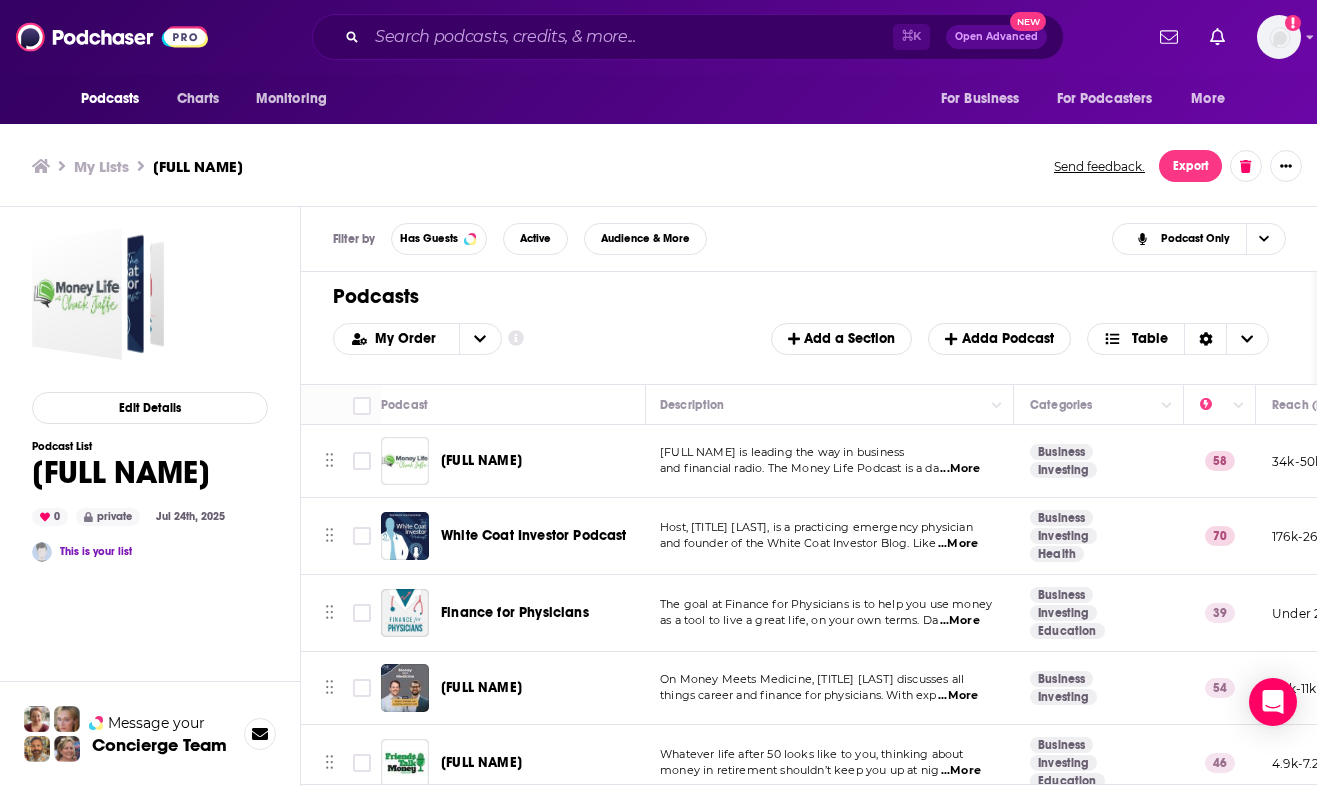 scroll, scrollTop: 10, scrollLeft: 2, axis: both 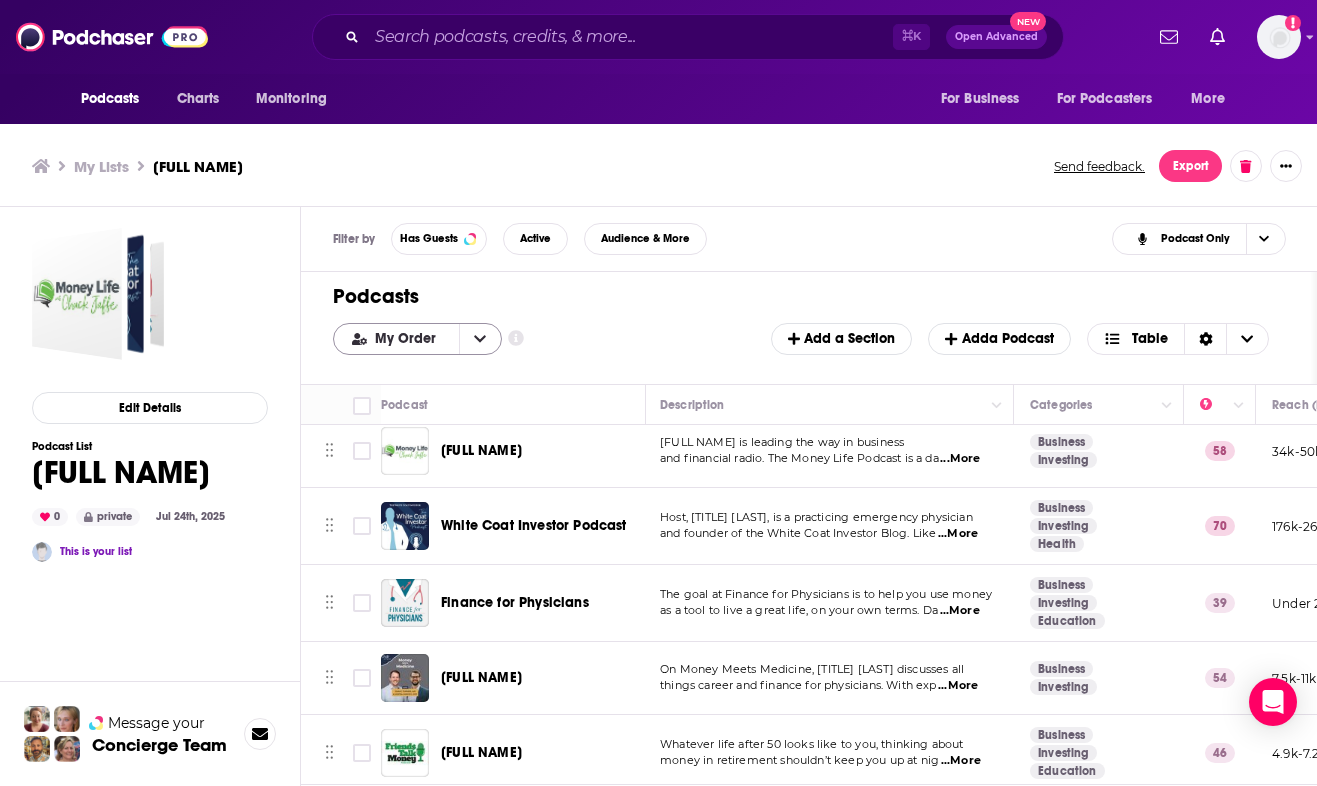 click 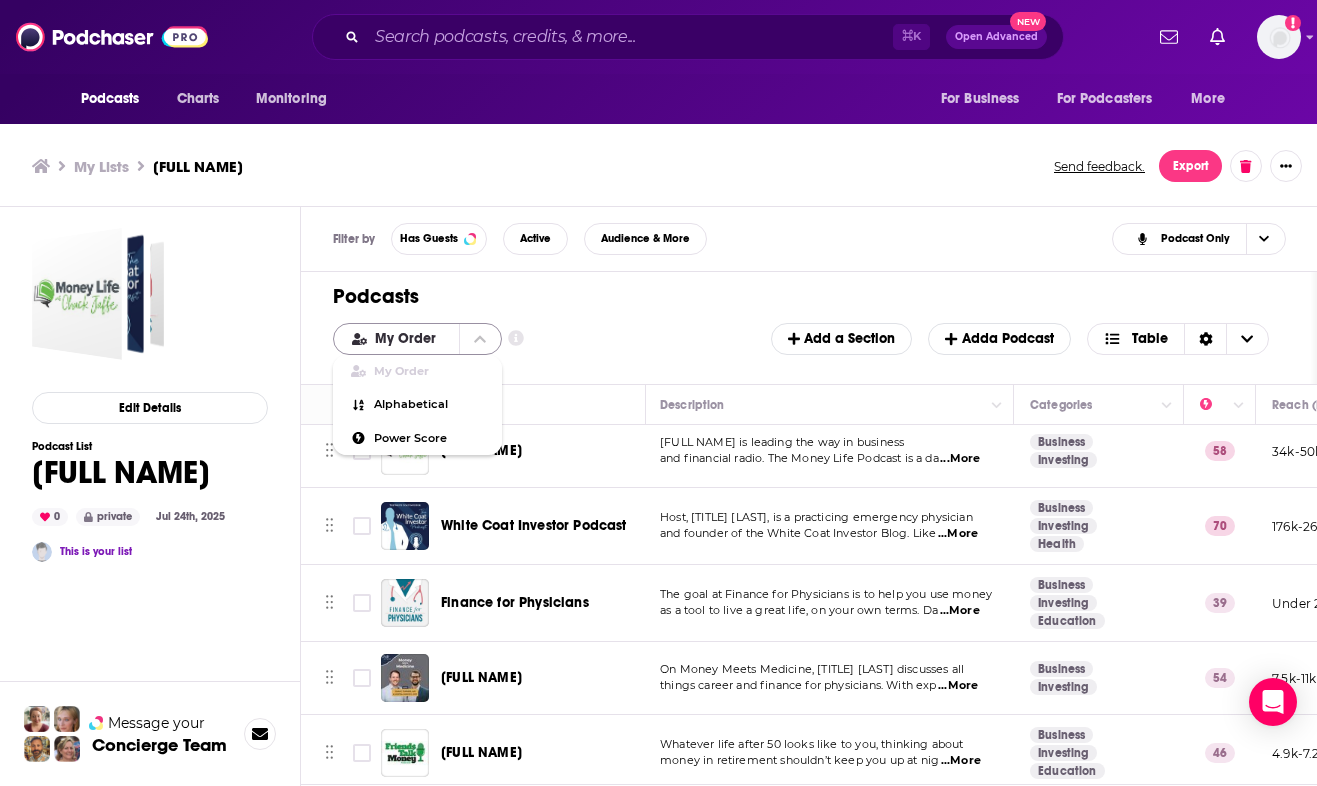 scroll, scrollTop: 6, scrollLeft: 0, axis: vertical 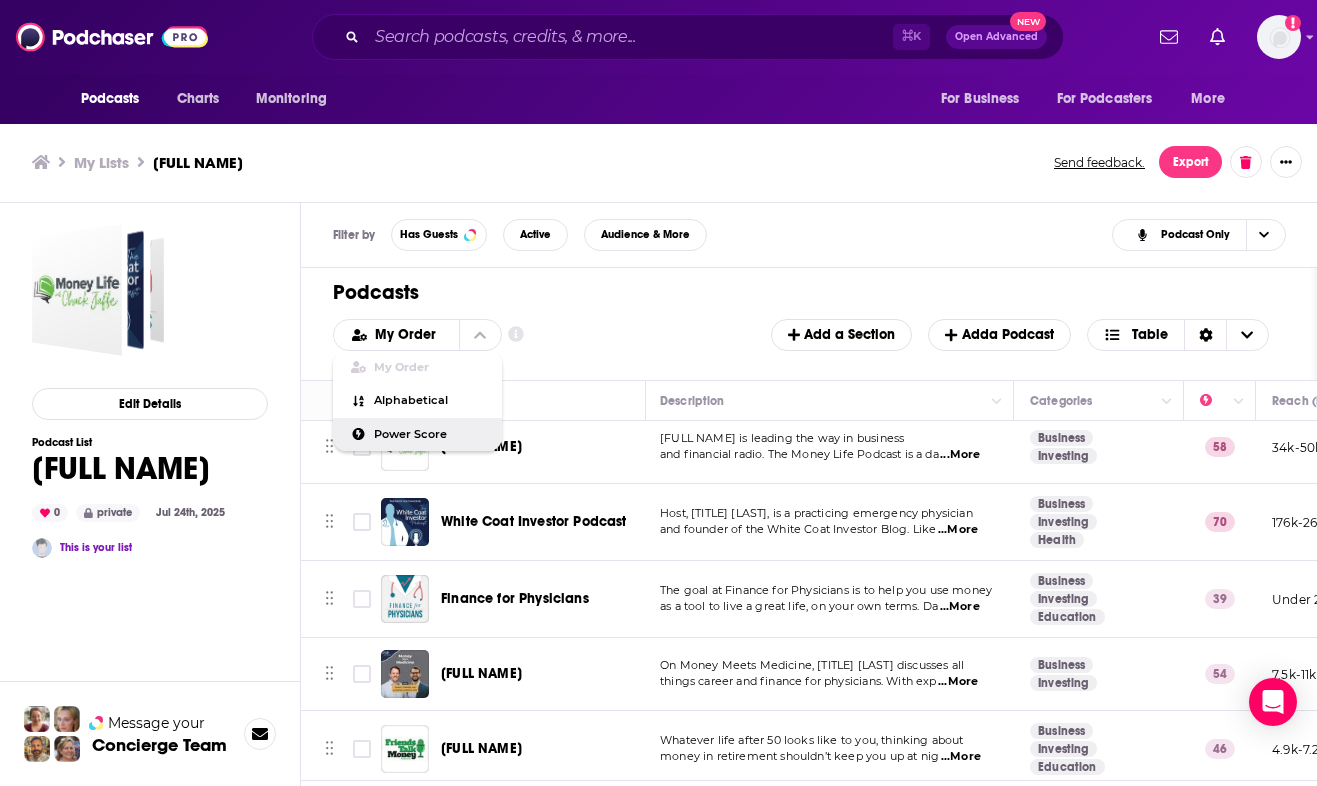 click on "Power Score" at bounding box center (430, 434) 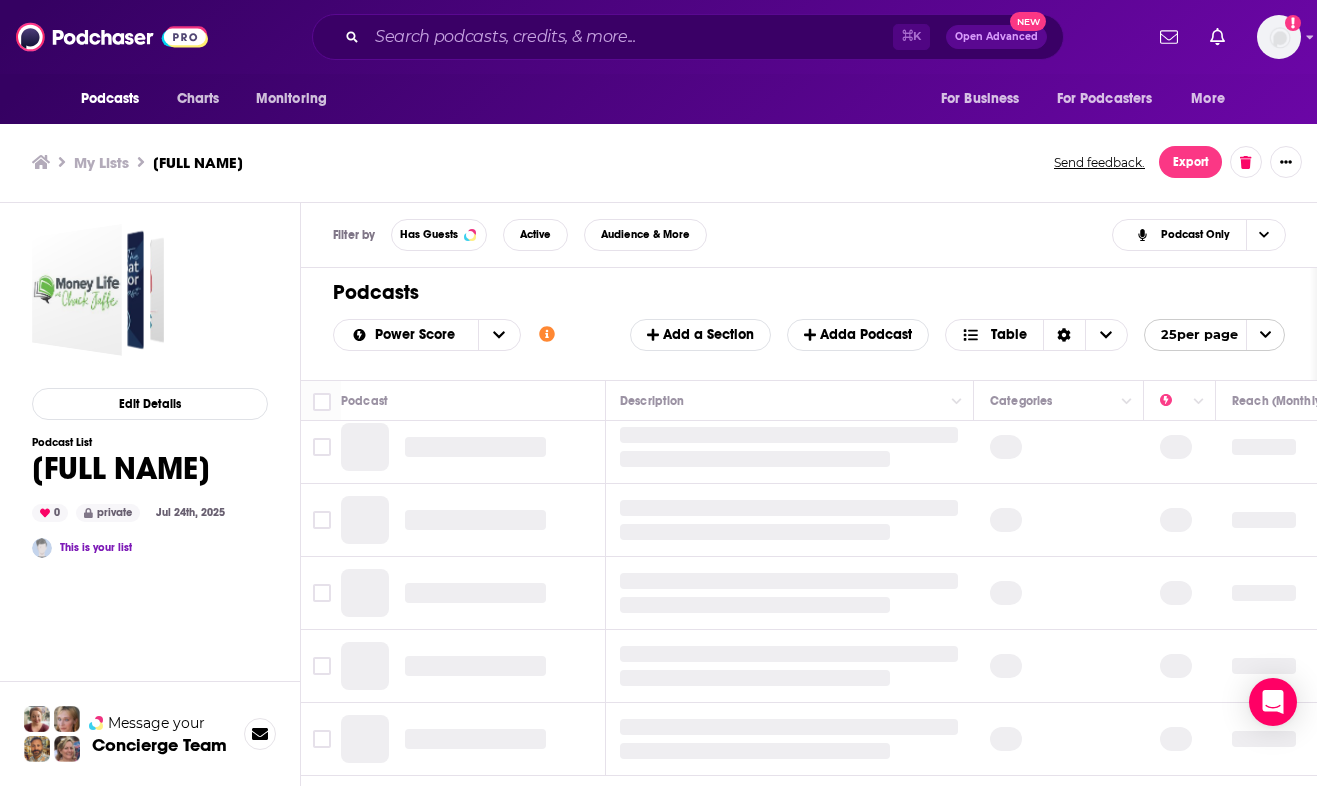 scroll, scrollTop: 6, scrollLeft: 0, axis: vertical 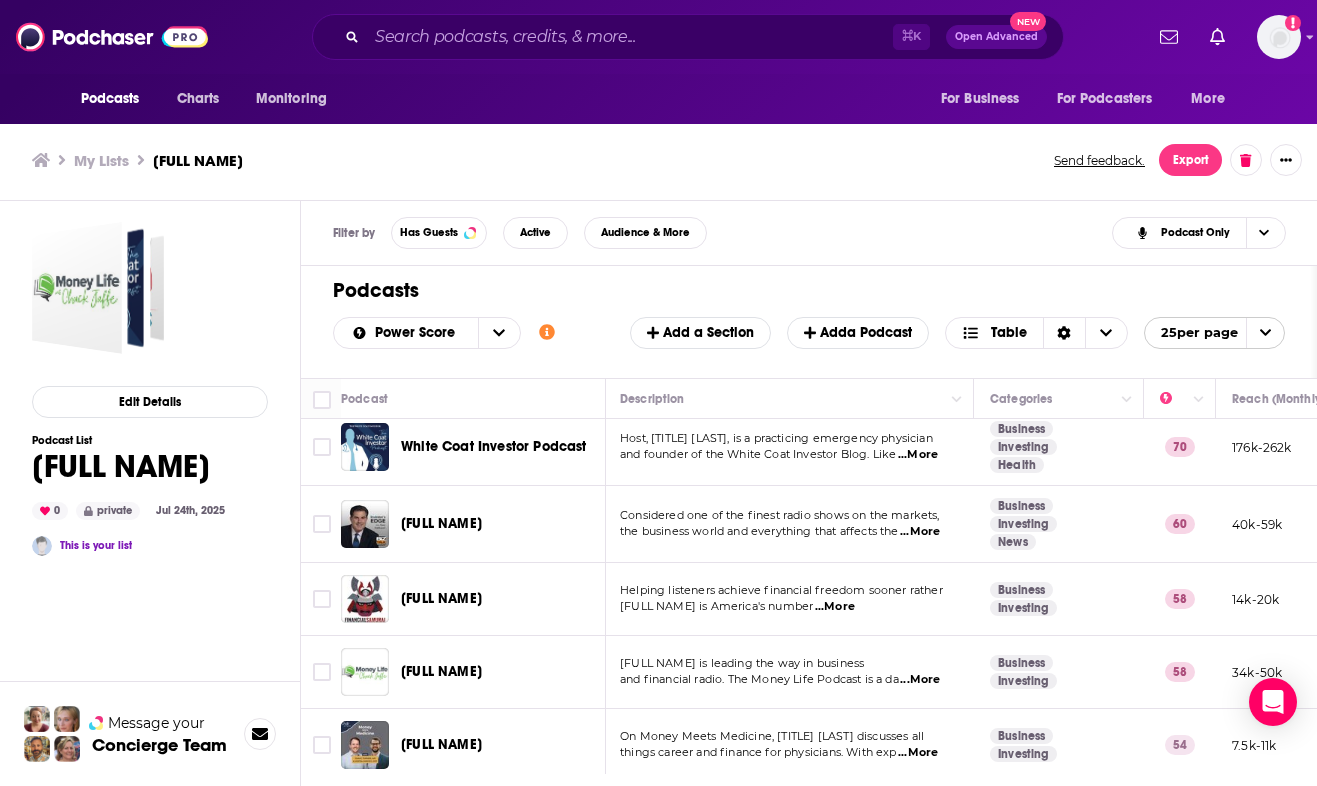 click 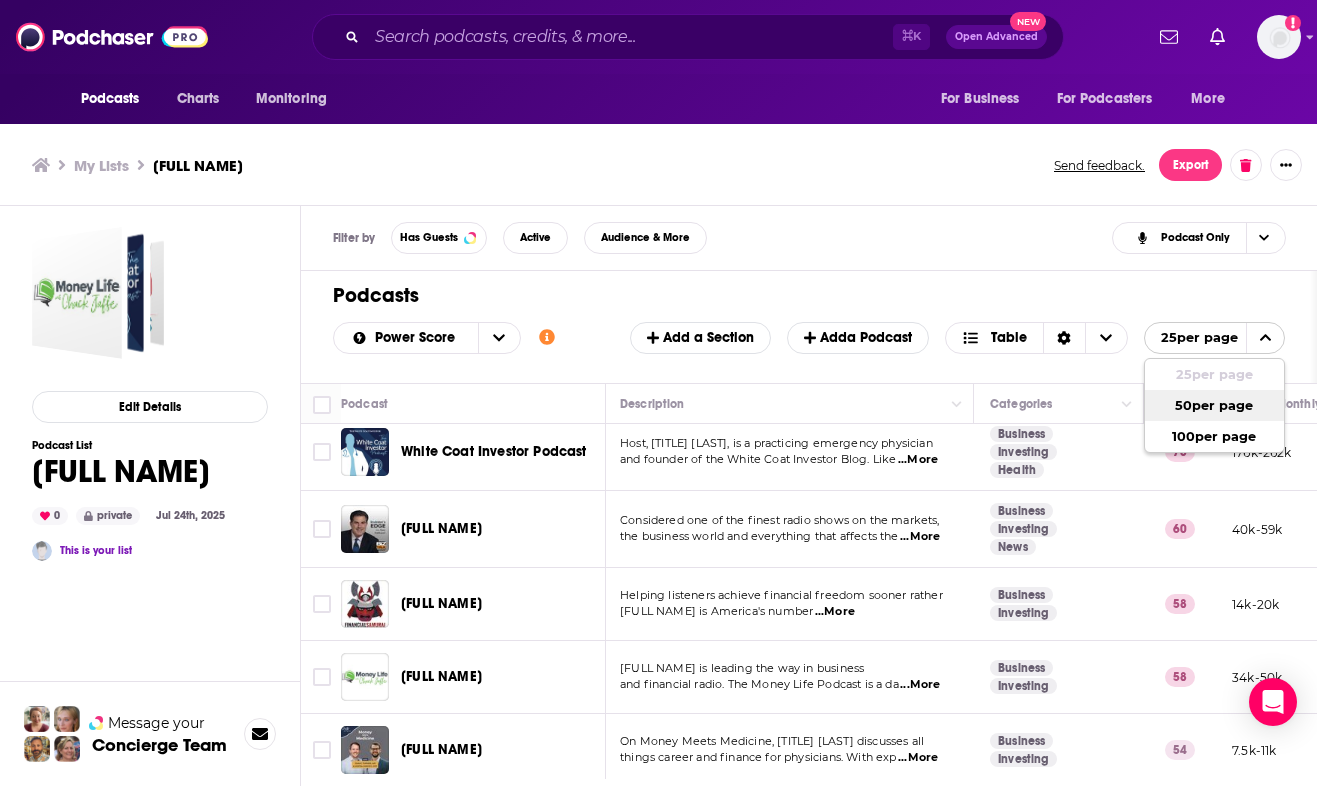 click on "50  per page" at bounding box center [1214, 405] 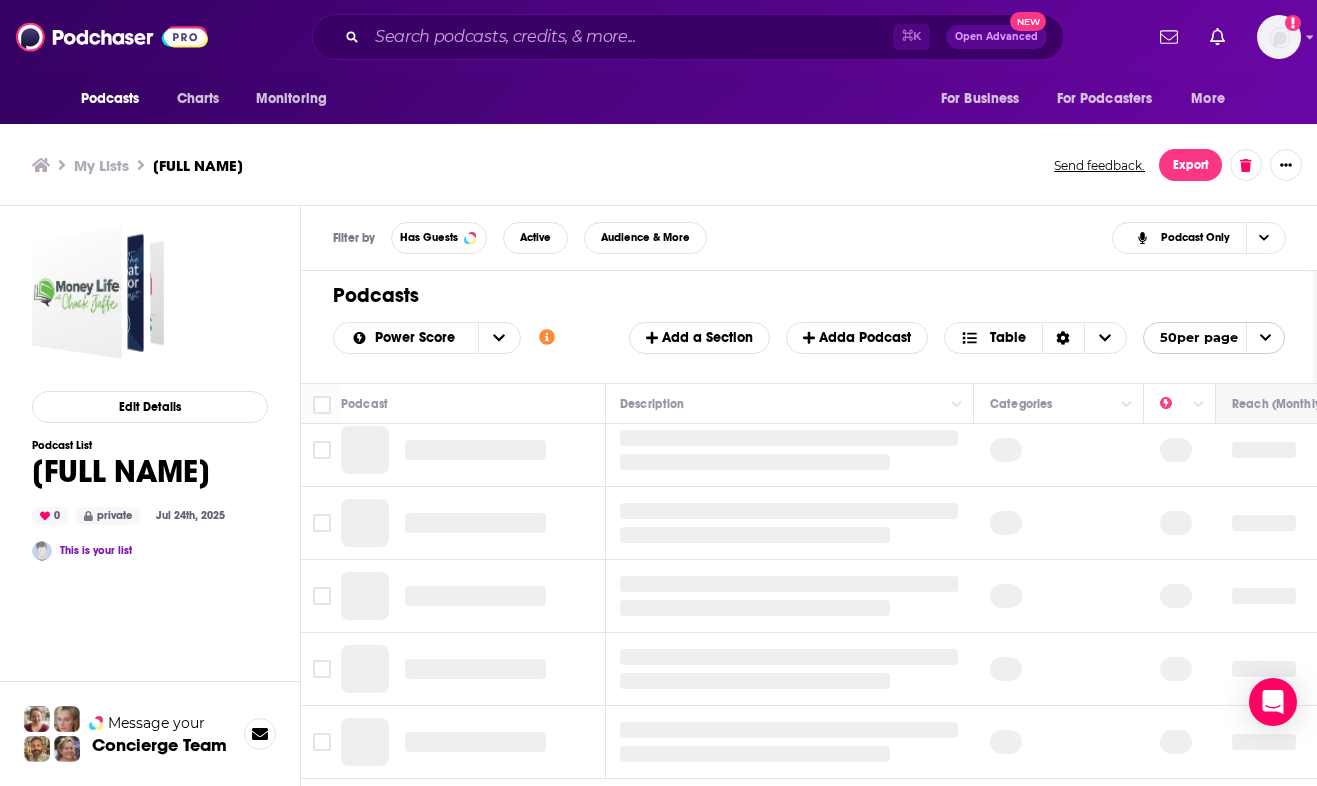 scroll, scrollTop: 6, scrollLeft: 0, axis: vertical 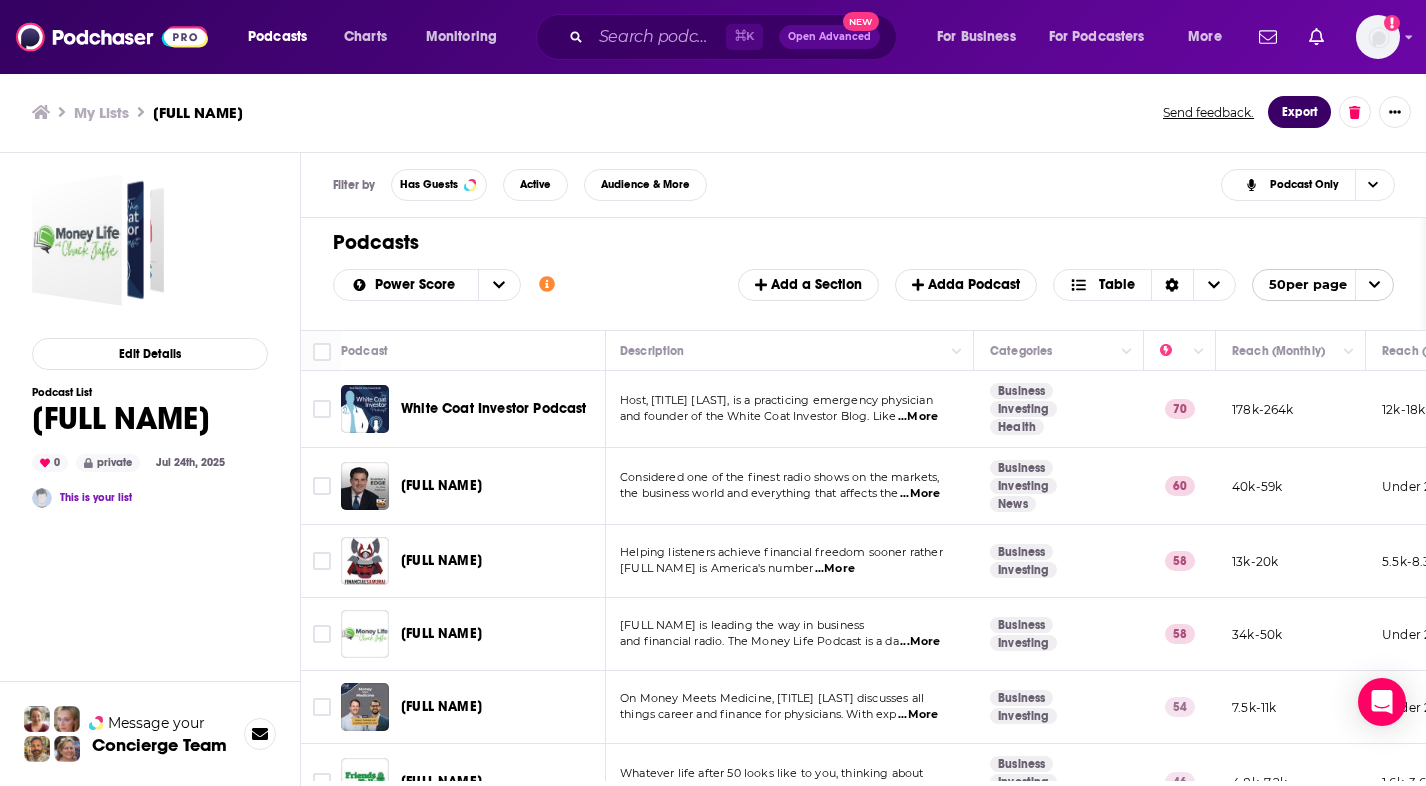 click on "Export" at bounding box center [1299, 112] 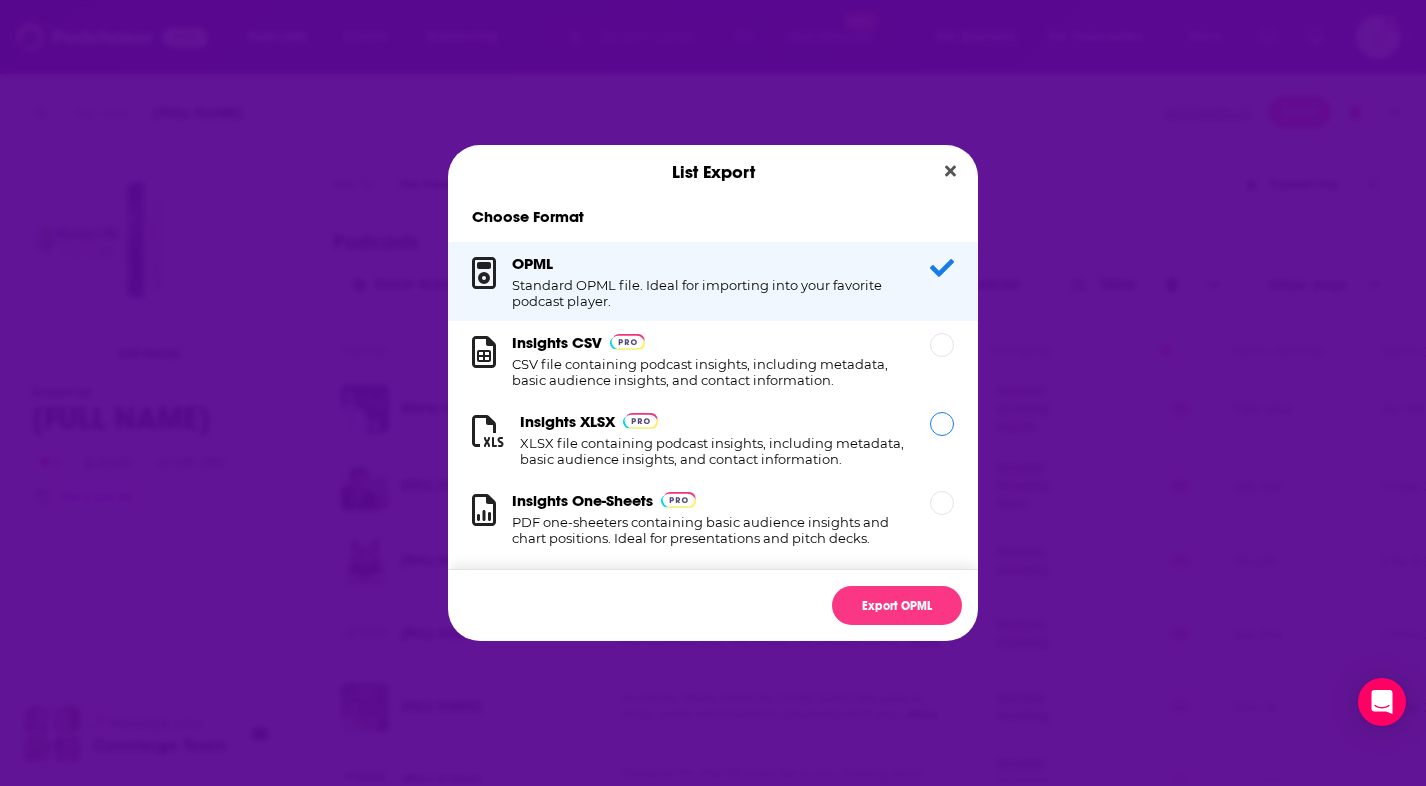 click on "Insights XLSX XLSX file containing podcast insights, including metadata, basic audience insights, and contact information." at bounding box center [713, 439] 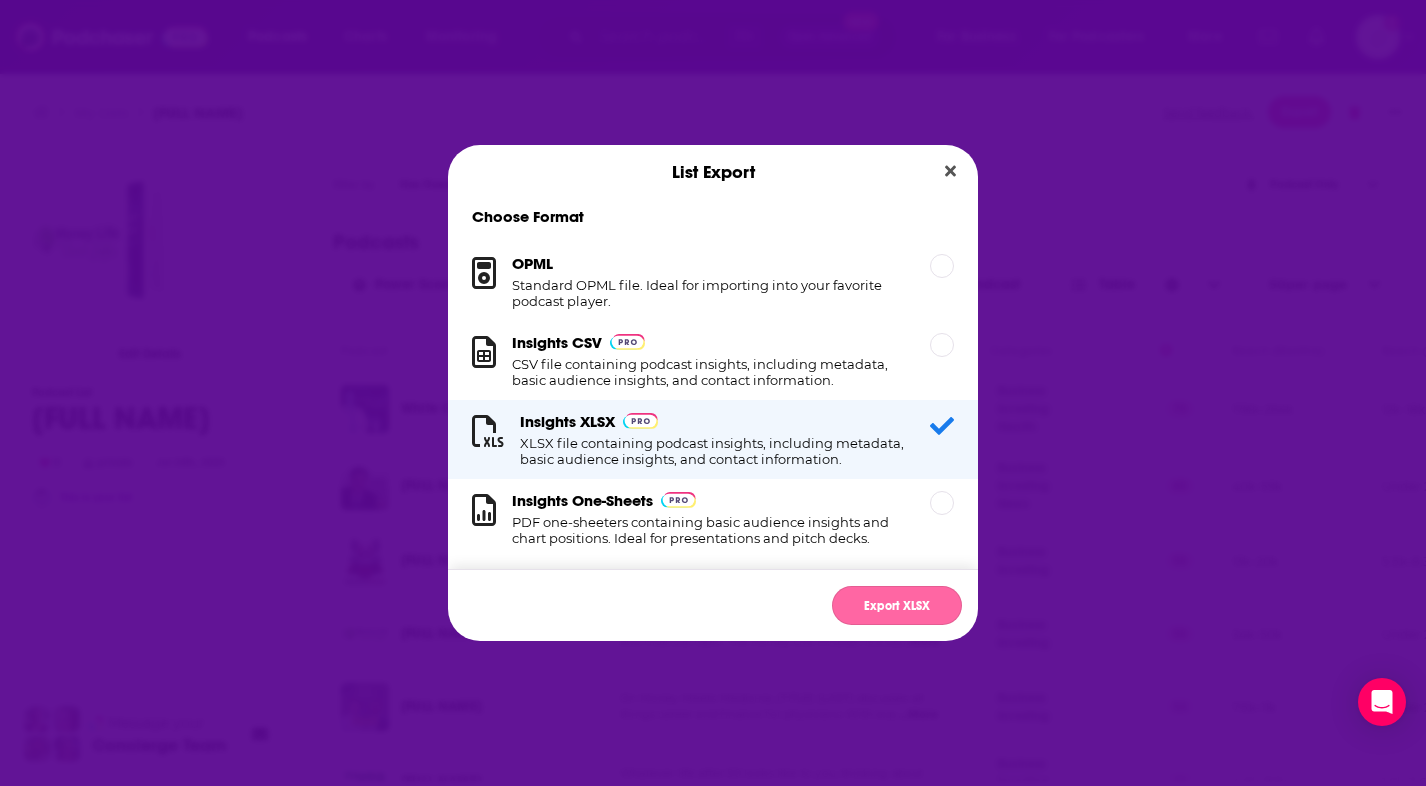 click on "Export XLSX" at bounding box center (897, 605) 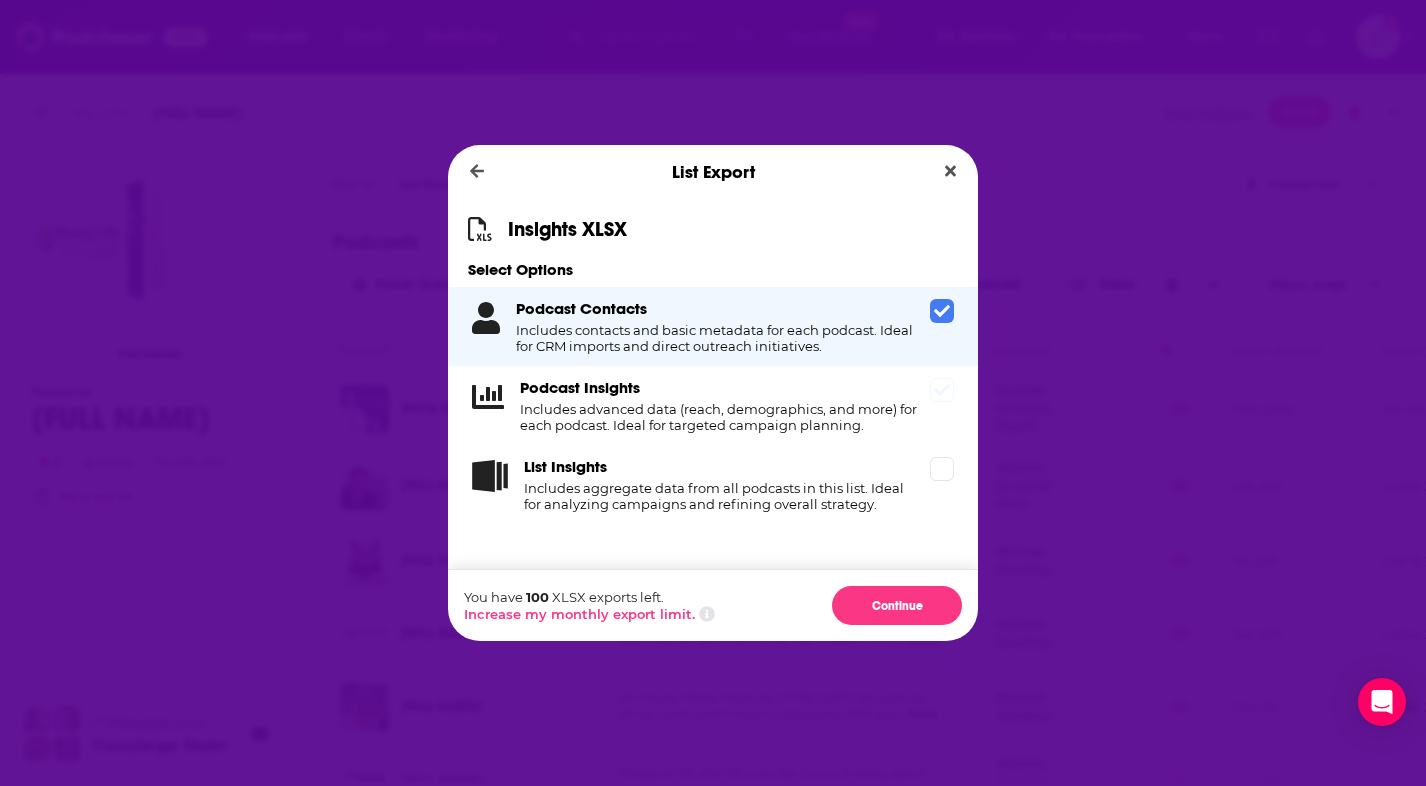 click 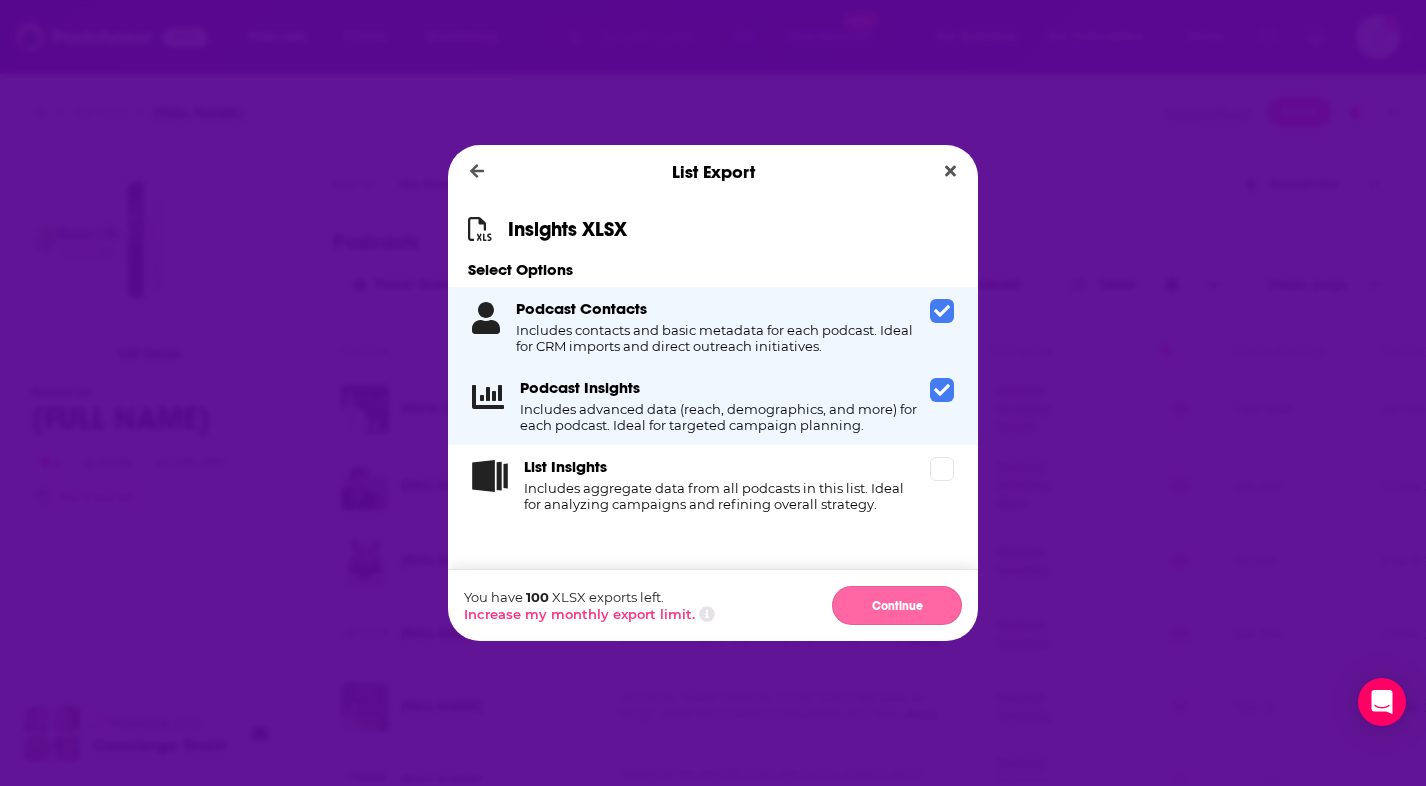 click on "Continue" at bounding box center [897, 605] 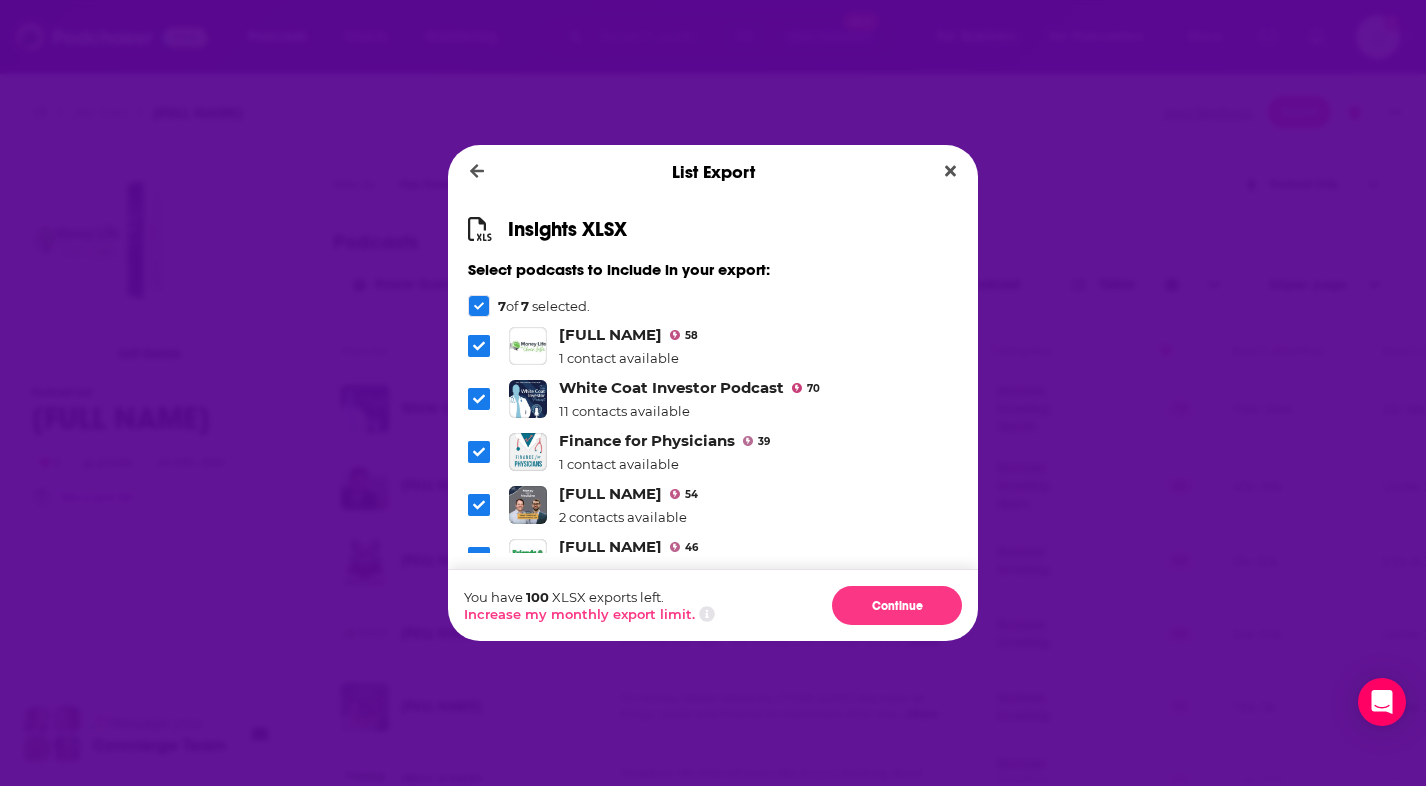 scroll, scrollTop: 149, scrollLeft: 0, axis: vertical 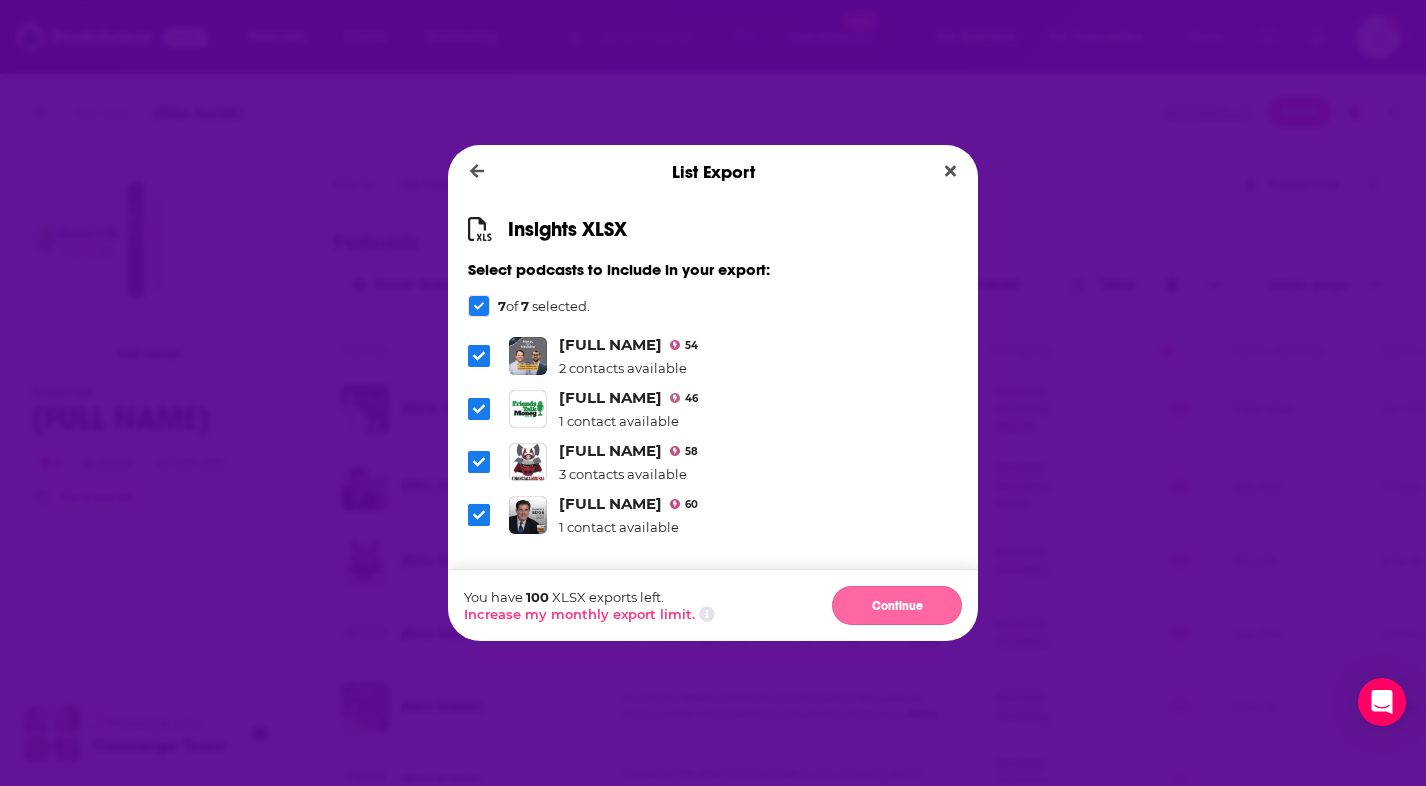 click on "Continue" at bounding box center (897, 605) 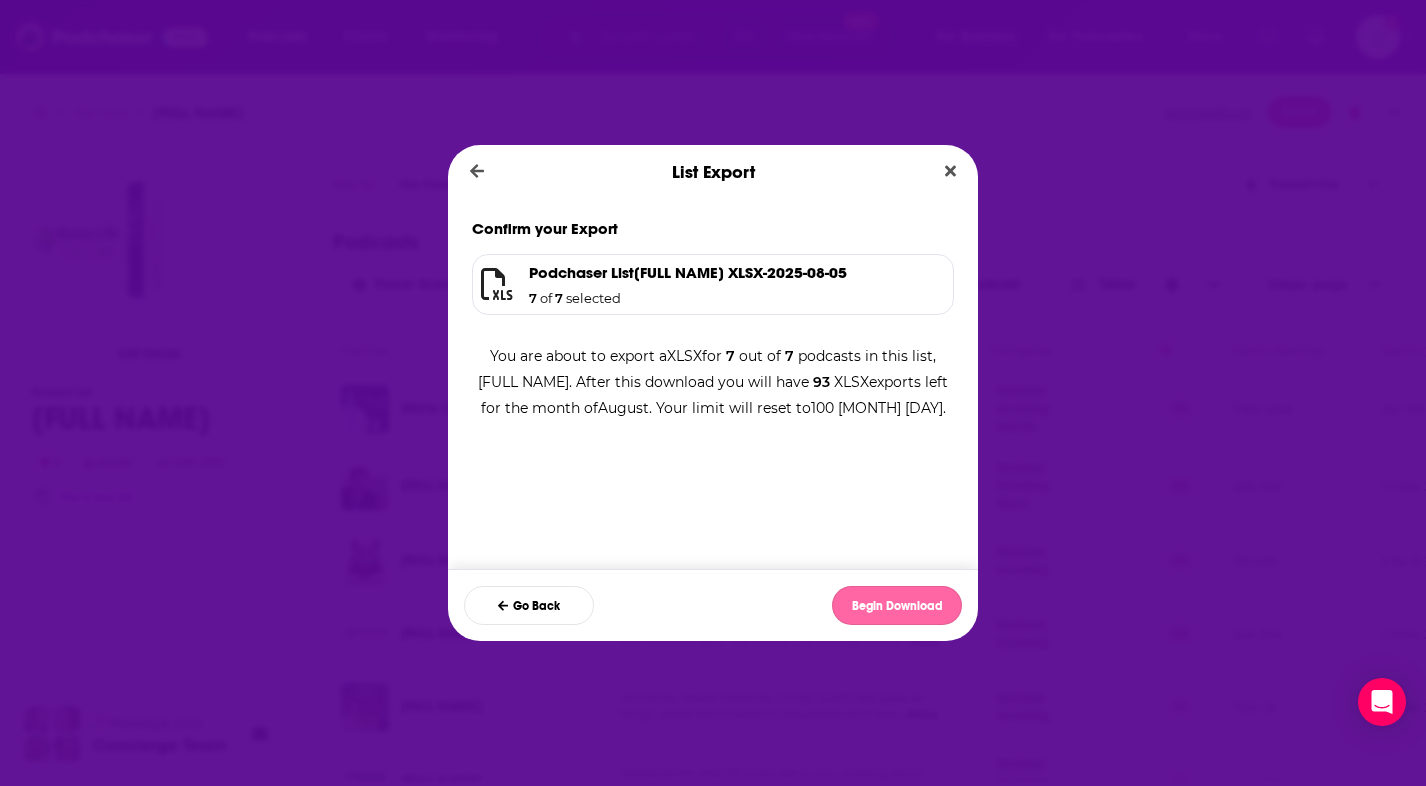 click on "Begin Download" at bounding box center [897, 605] 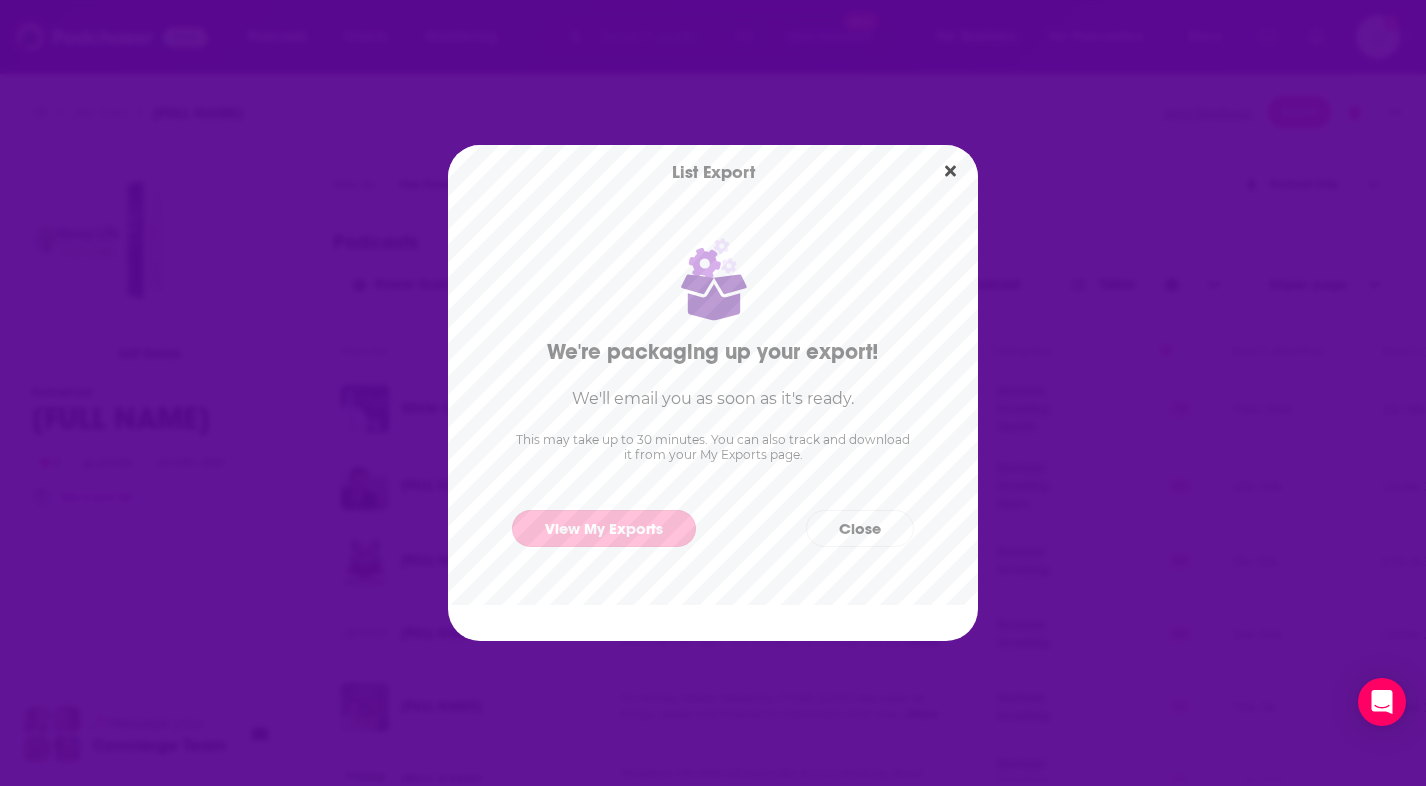 click on "View My Exports" at bounding box center (604, 528) 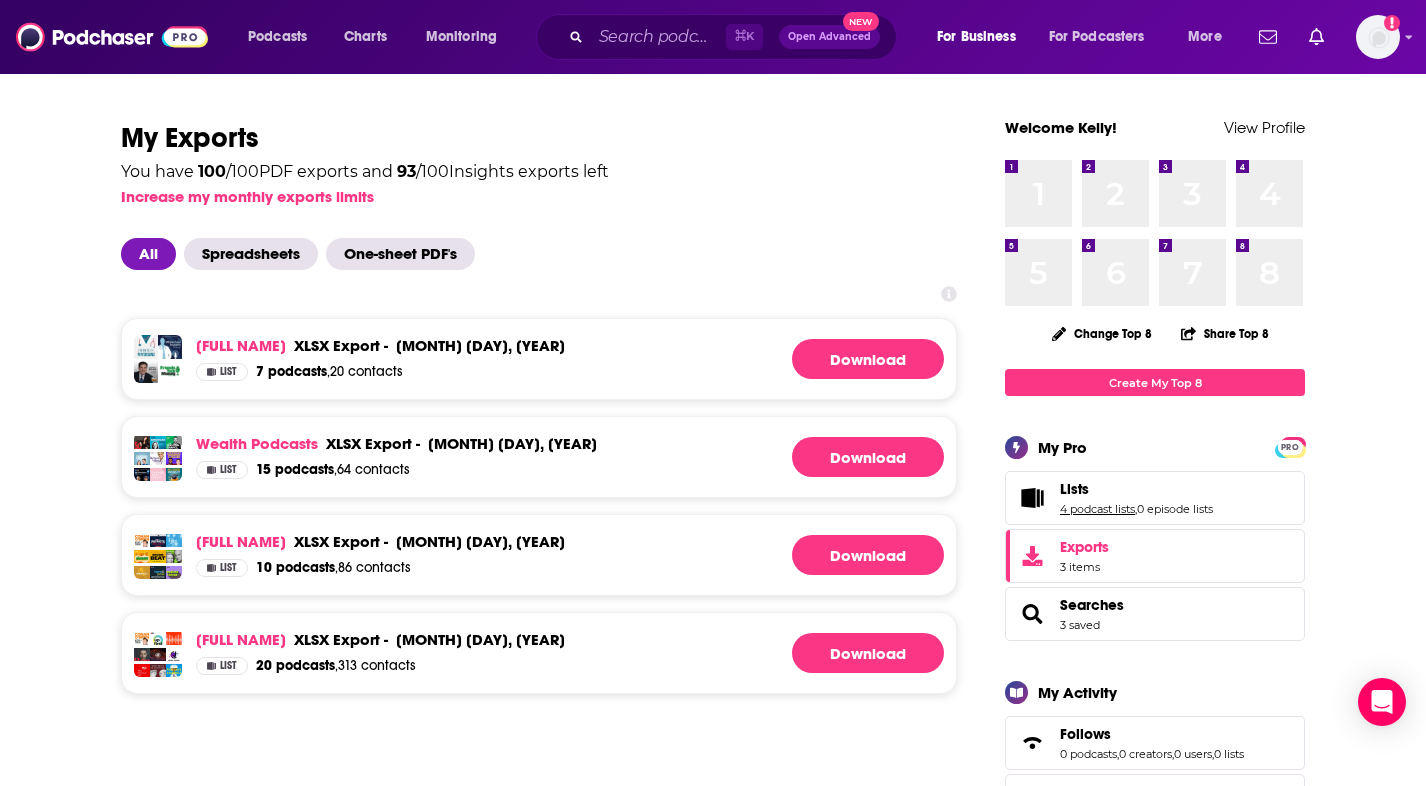 click on "4 podcast lists" at bounding box center [1097, 509] 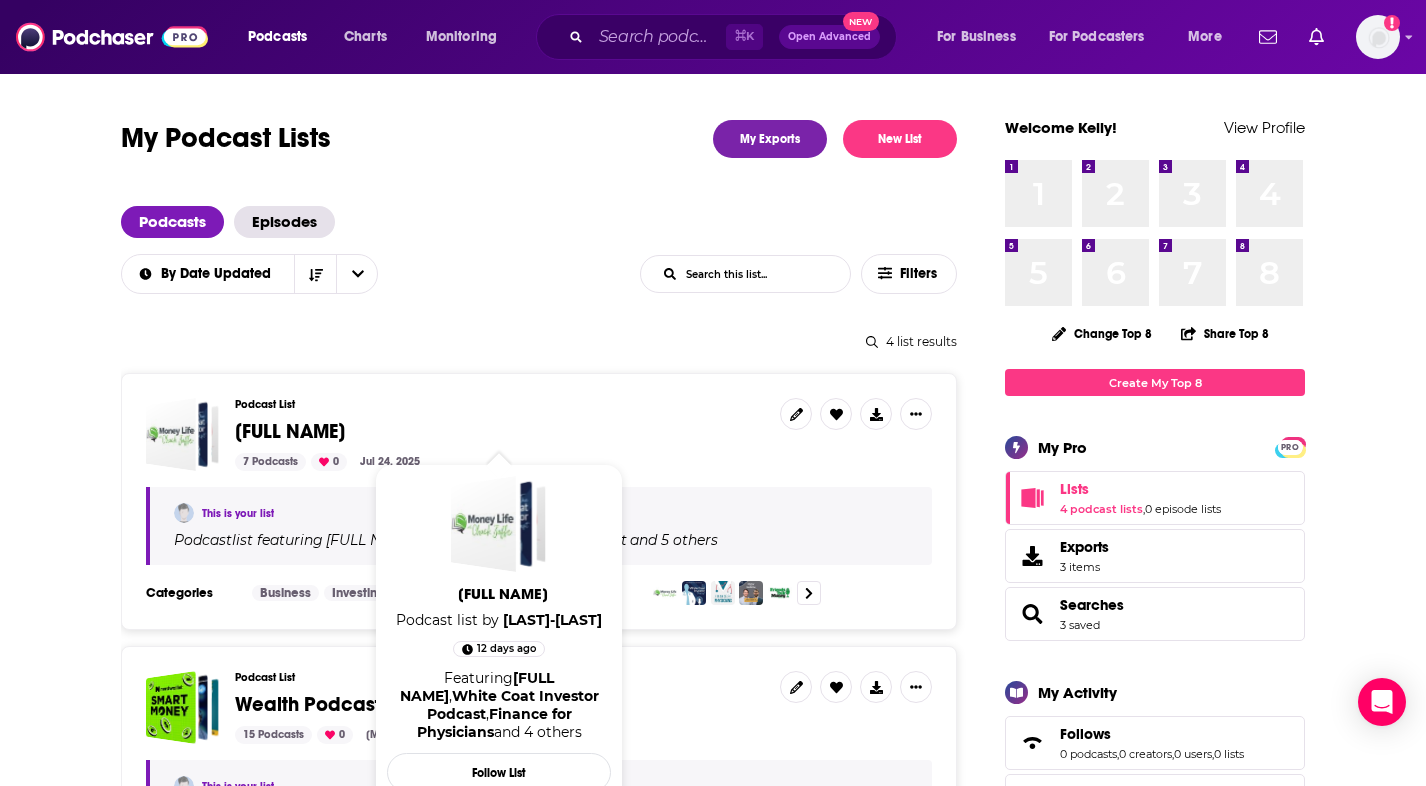 click on "[FULL NAME]" at bounding box center [290, 431] 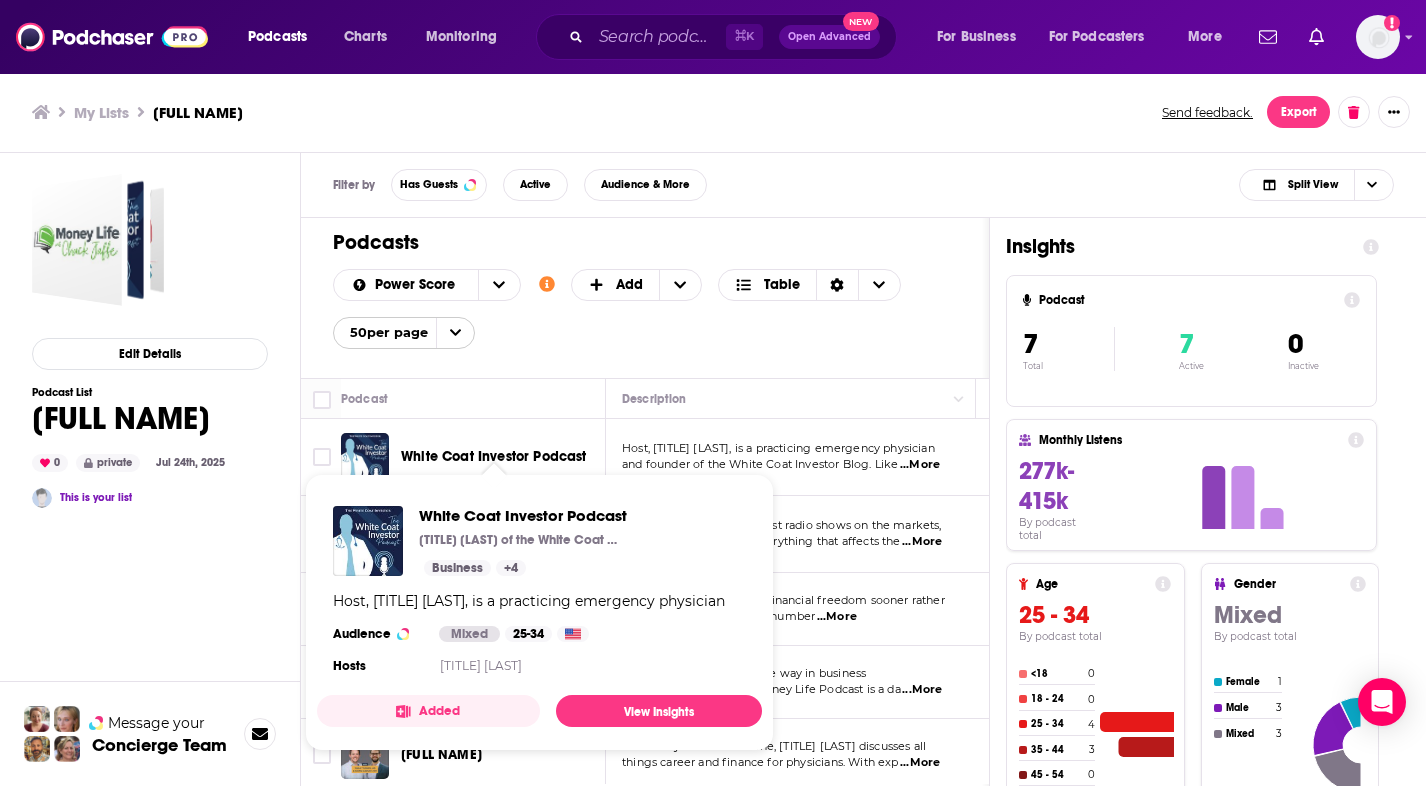 click on "White Coat Investor Podcast" at bounding box center (494, 456) 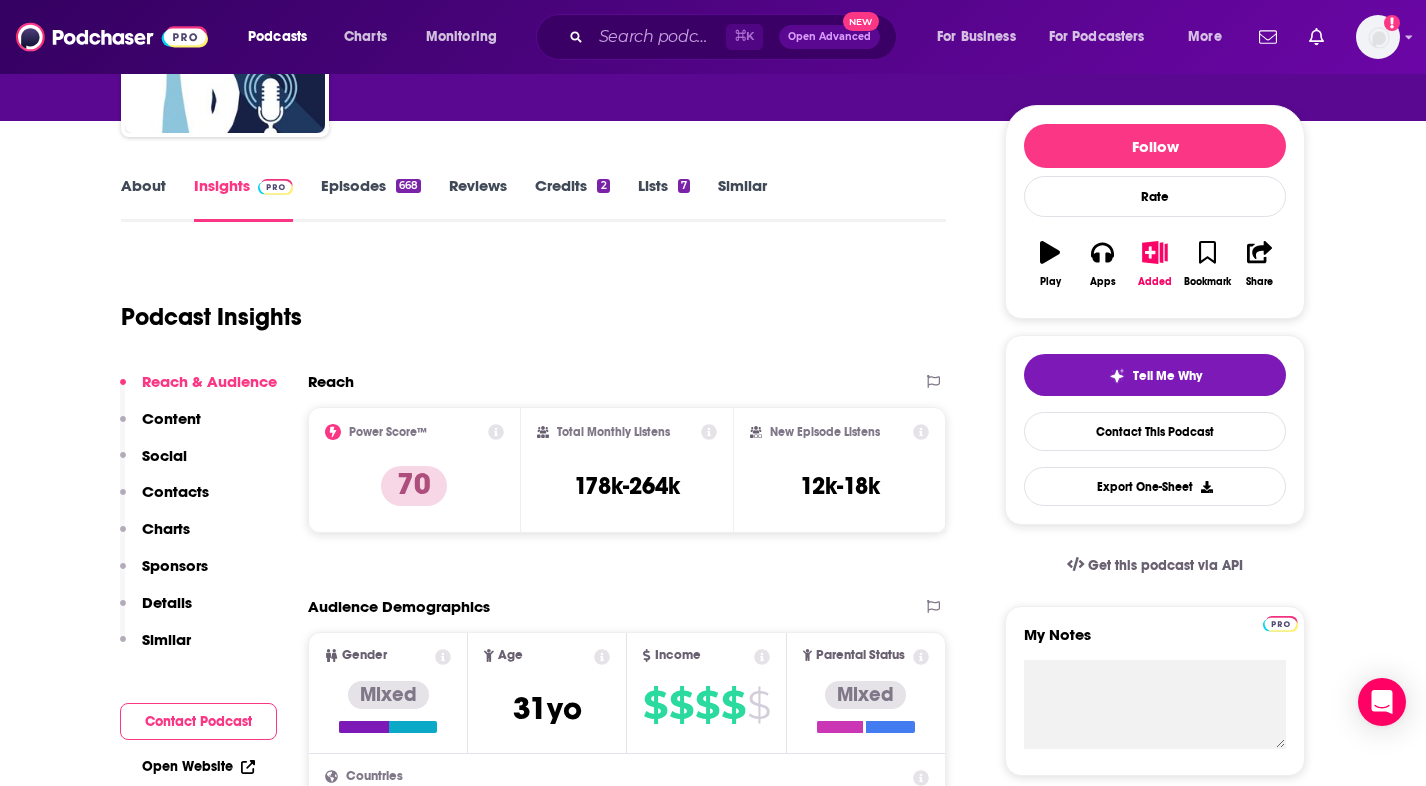 scroll, scrollTop: 0, scrollLeft: 0, axis: both 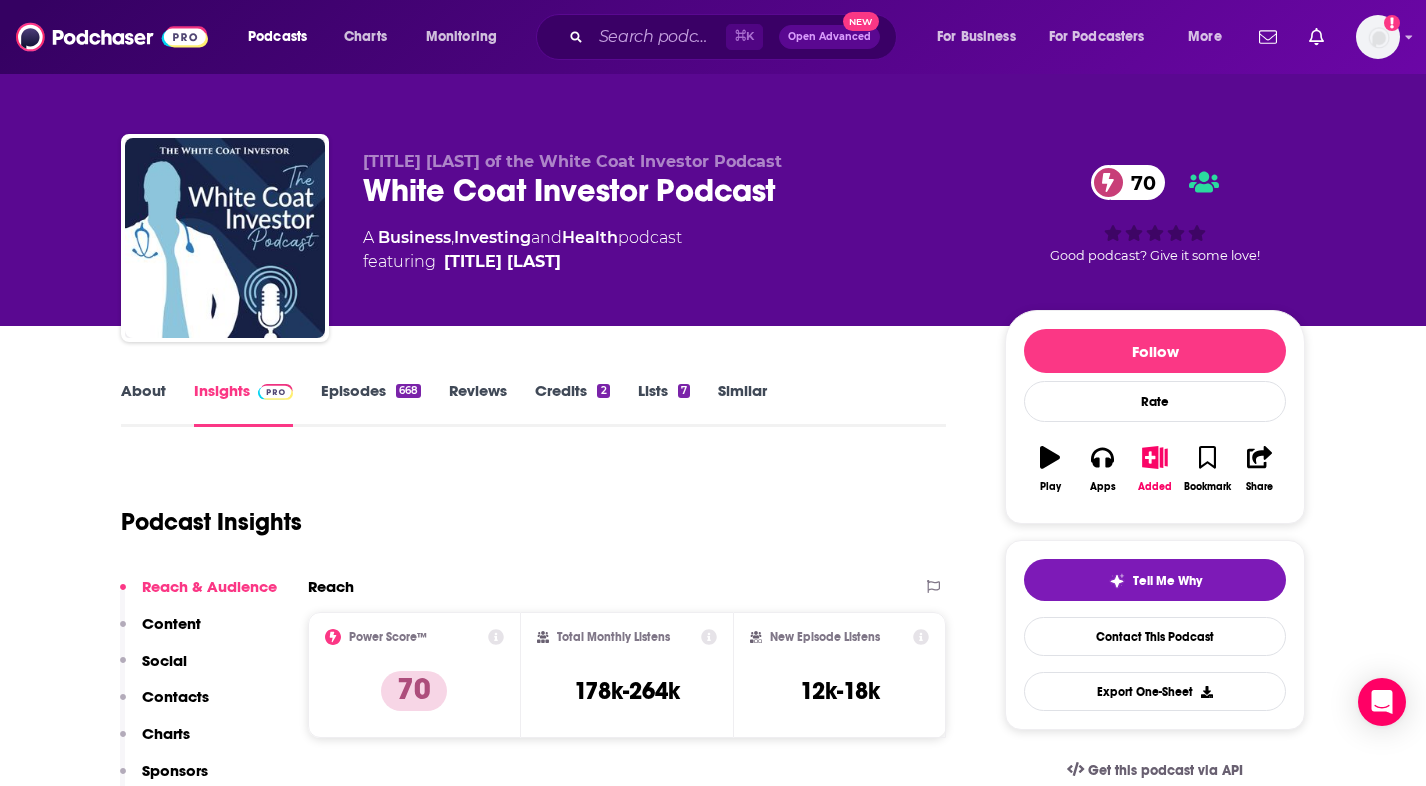 click on "About" at bounding box center (143, 404) 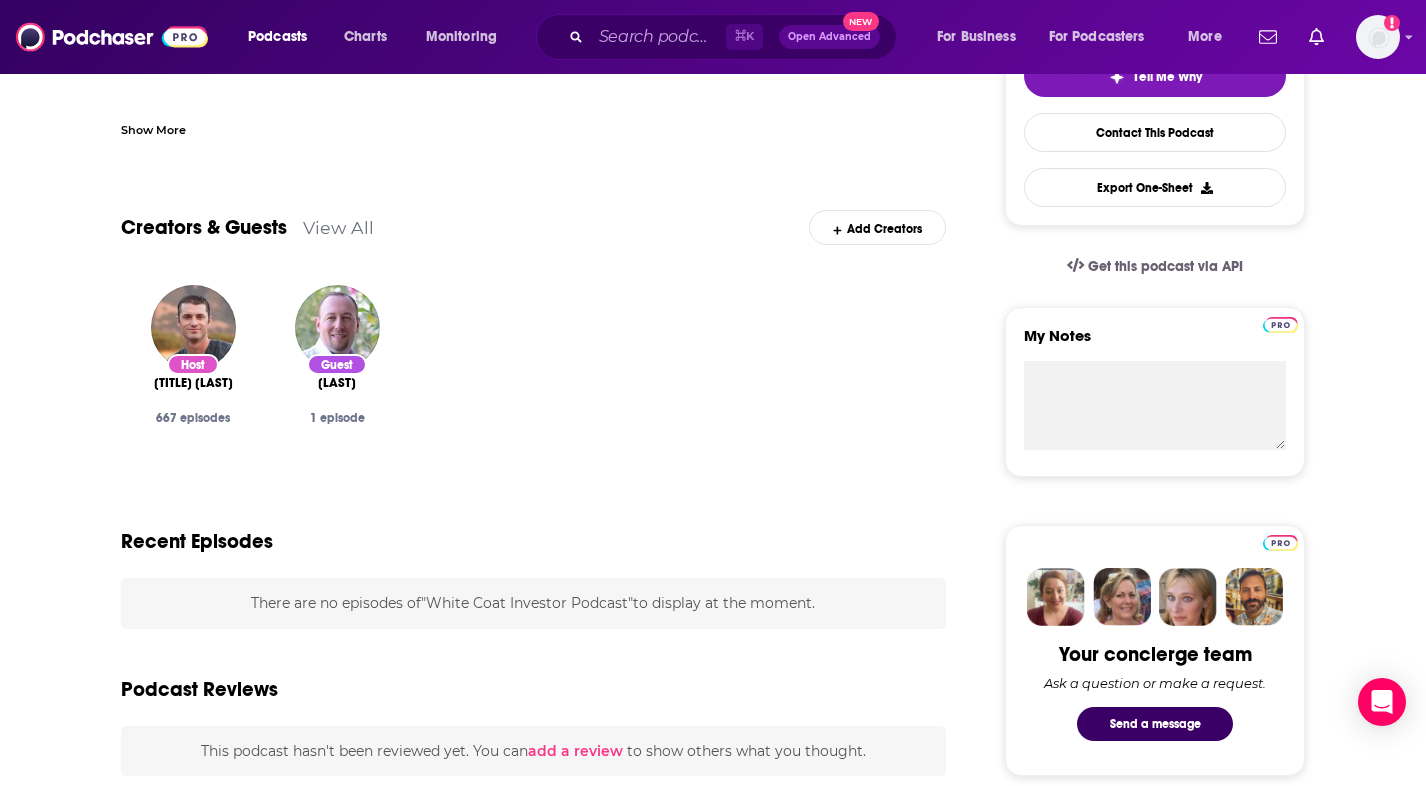scroll, scrollTop: 506, scrollLeft: 0, axis: vertical 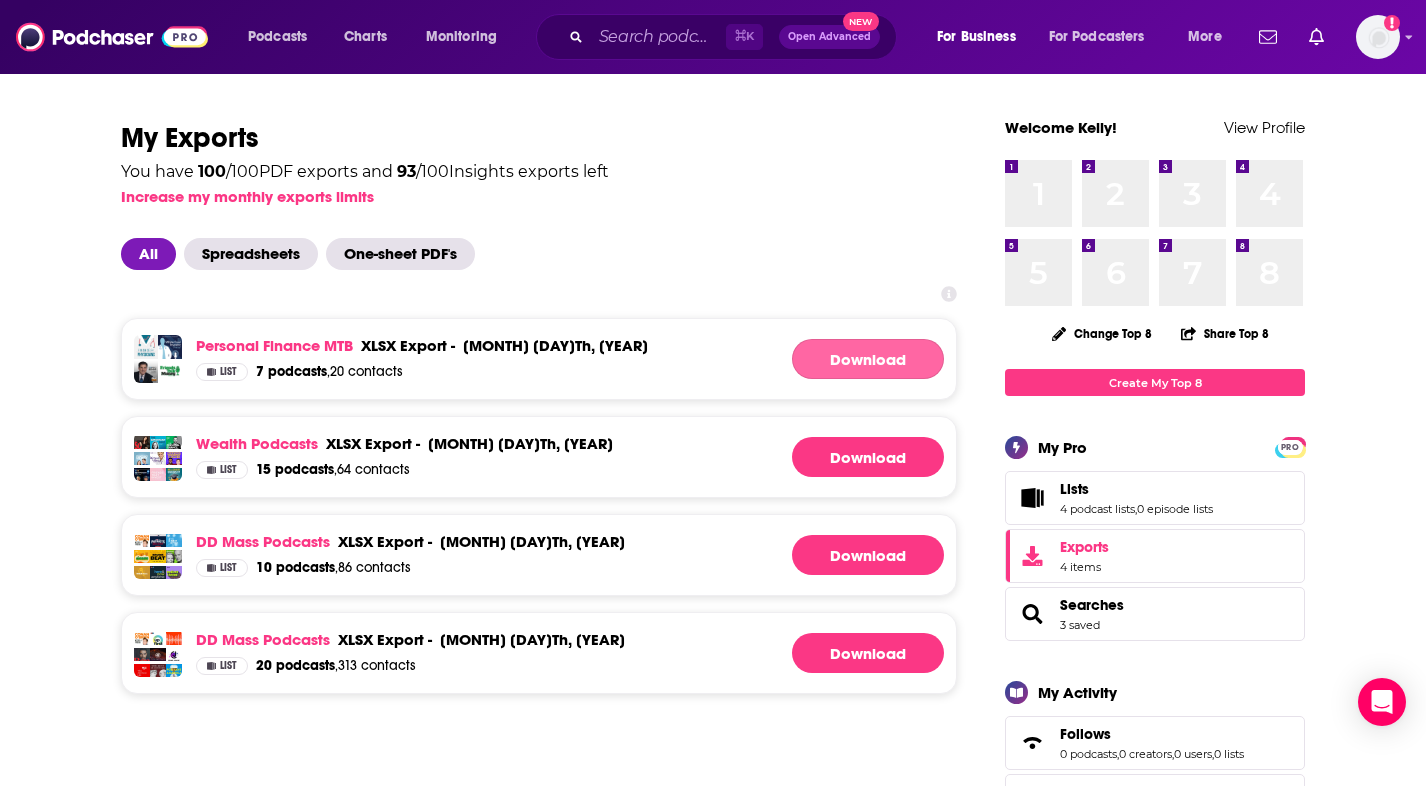click on "Download" at bounding box center [868, 359] 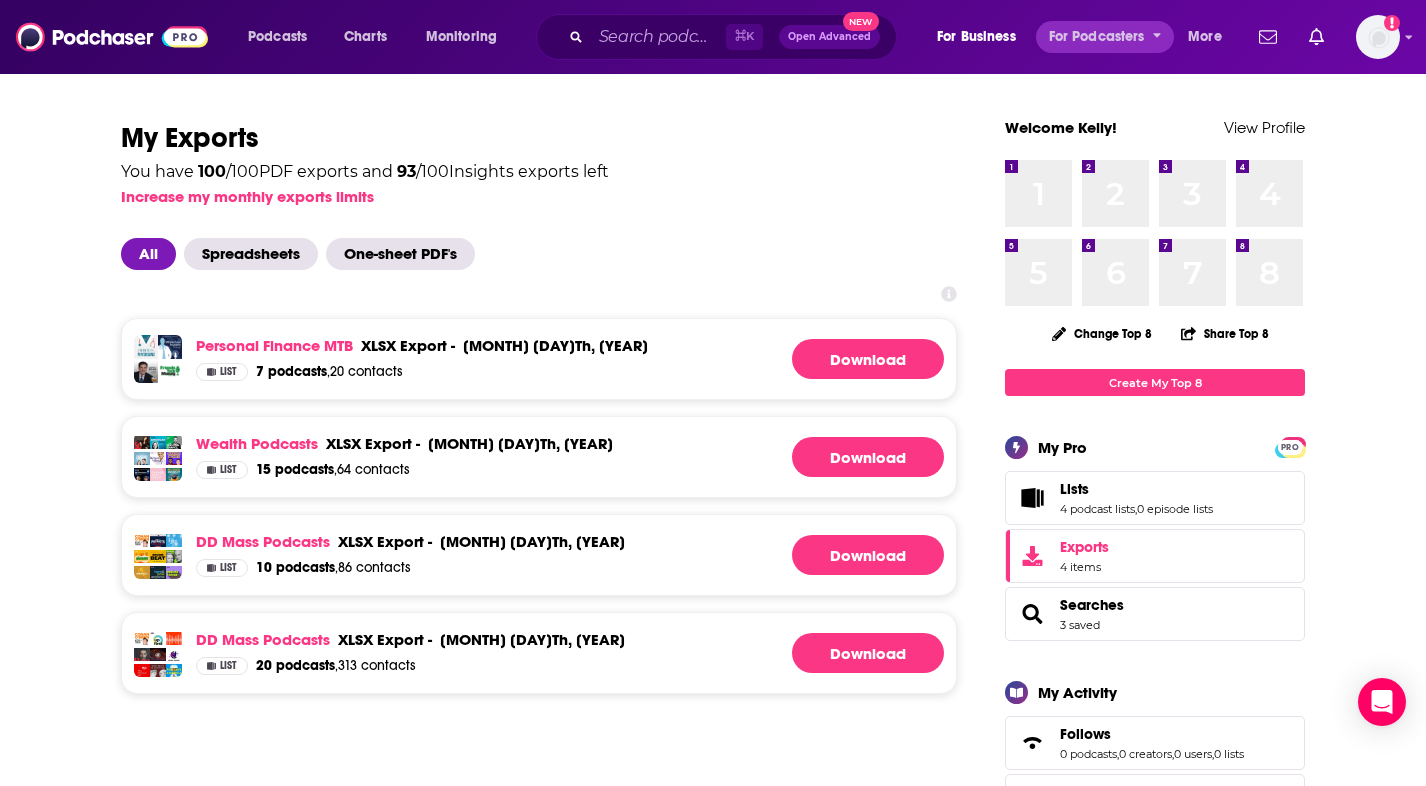 click on "For Podcasters" at bounding box center [1105, 37] 